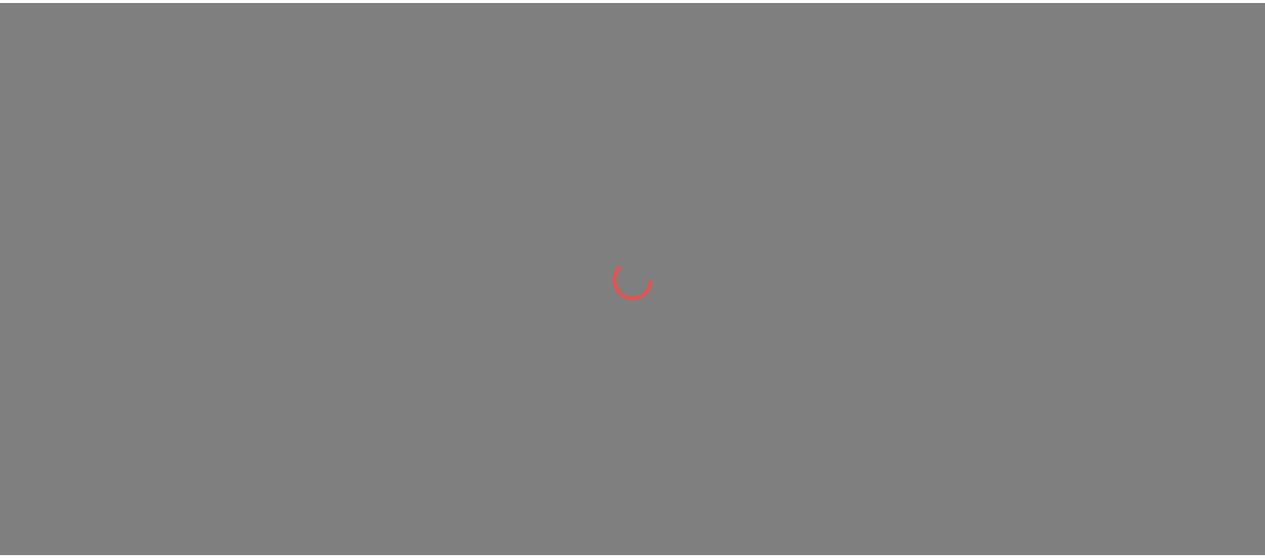 scroll, scrollTop: 0, scrollLeft: 0, axis: both 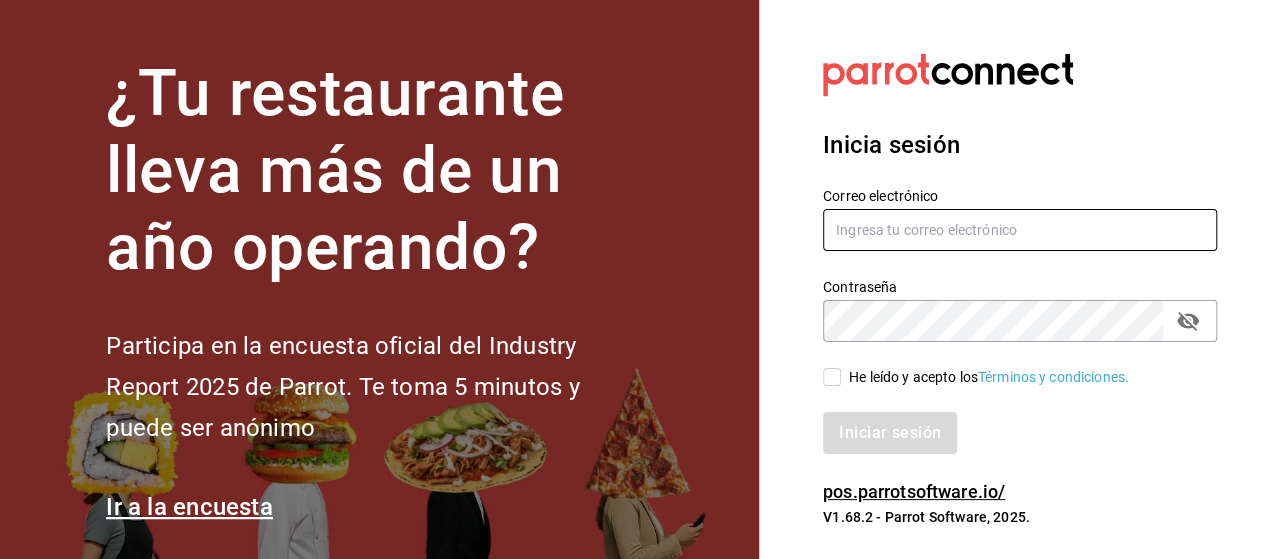 click at bounding box center (1020, 230) 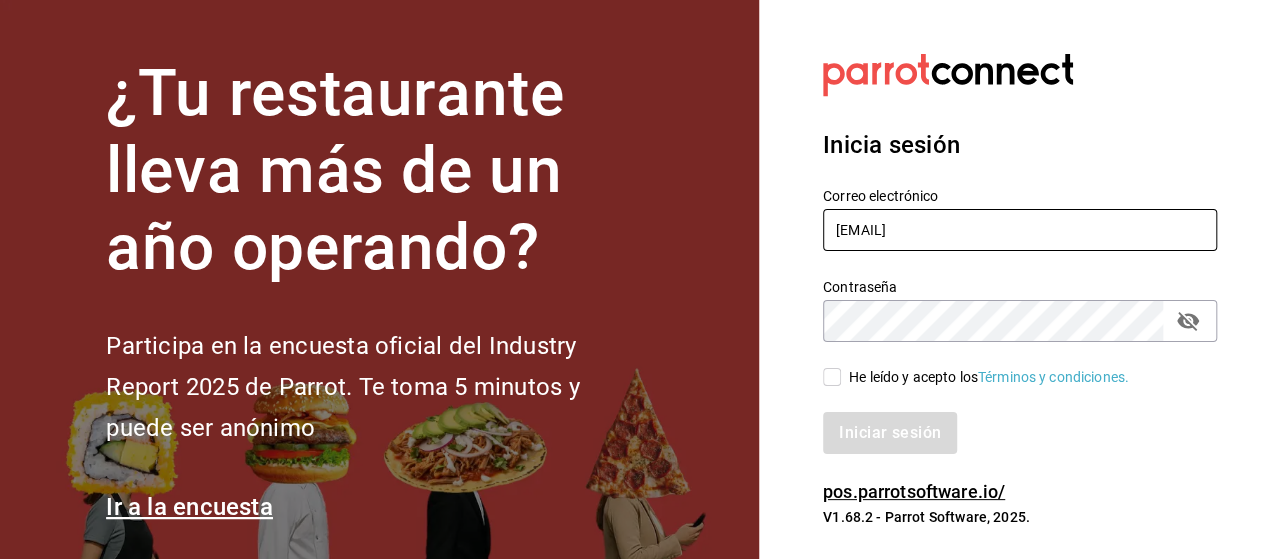 type on "[EMAIL]" 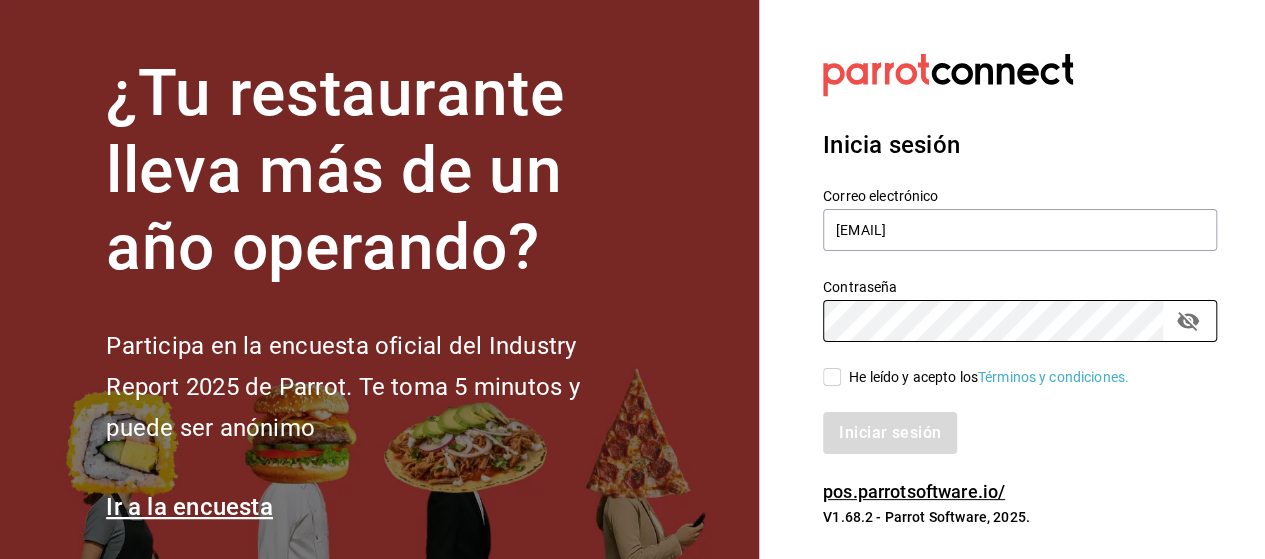 click on "He leído y acepto los  Términos y condiciones." at bounding box center (989, 377) 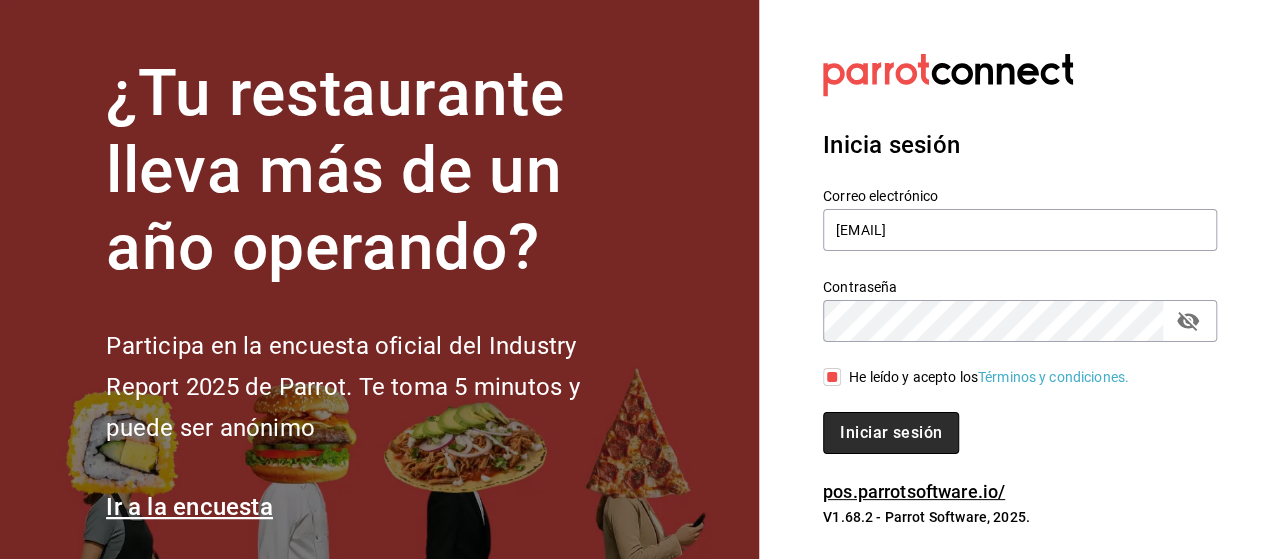 click on "Iniciar sesión" at bounding box center [891, 433] 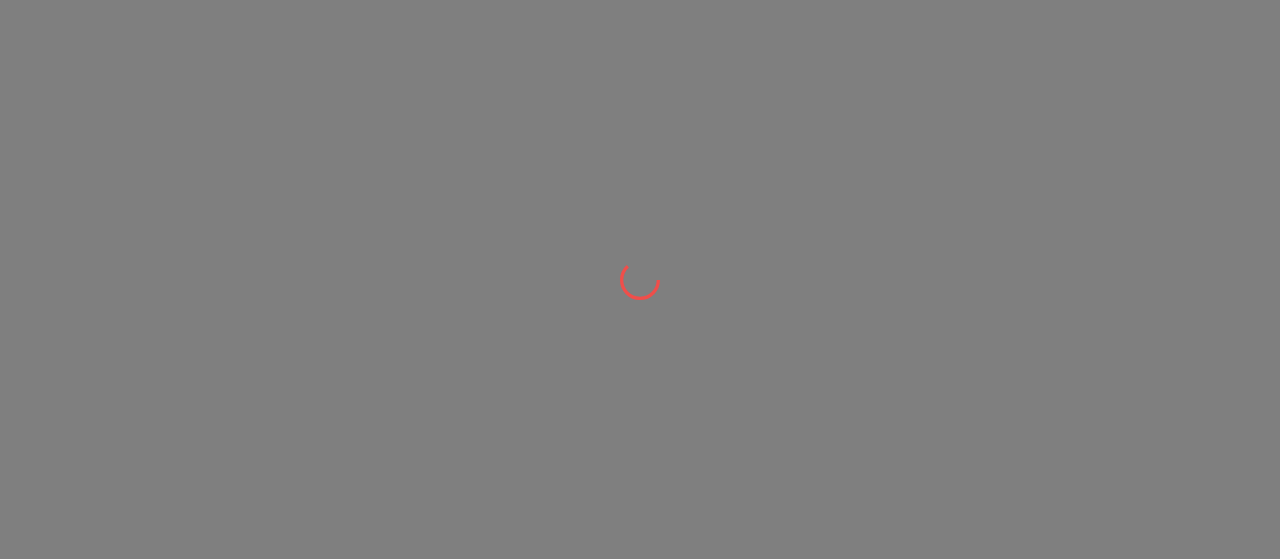 scroll, scrollTop: 0, scrollLeft: 0, axis: both 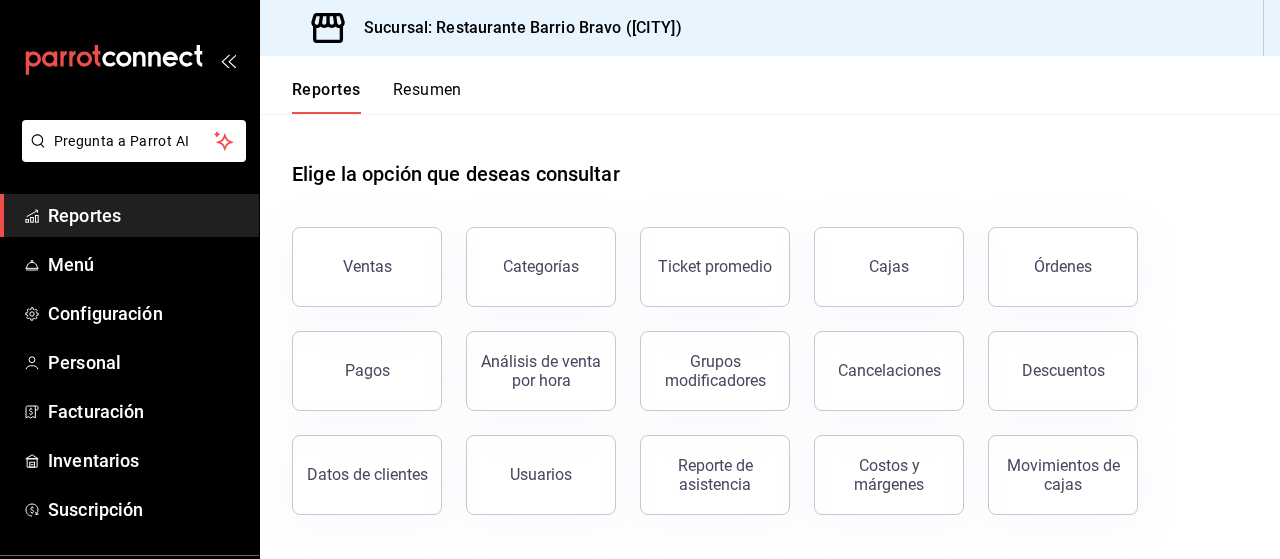 click on "Resumen" at bounding box center (427, 97) 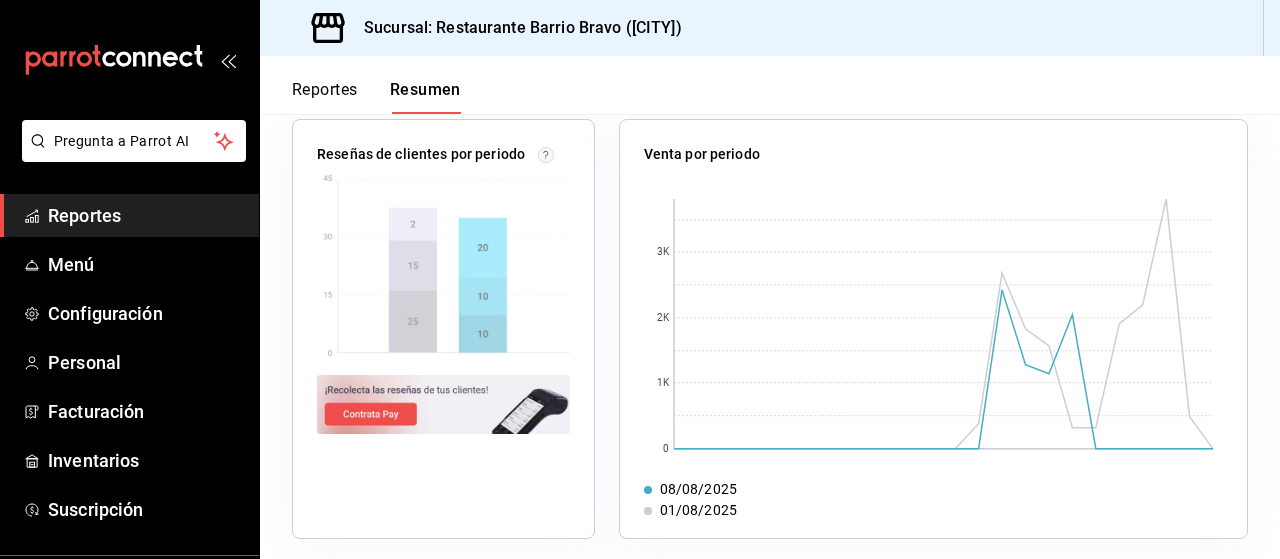 scroll, scrollTop: 810, scrollLeft: 0, axis: vertical 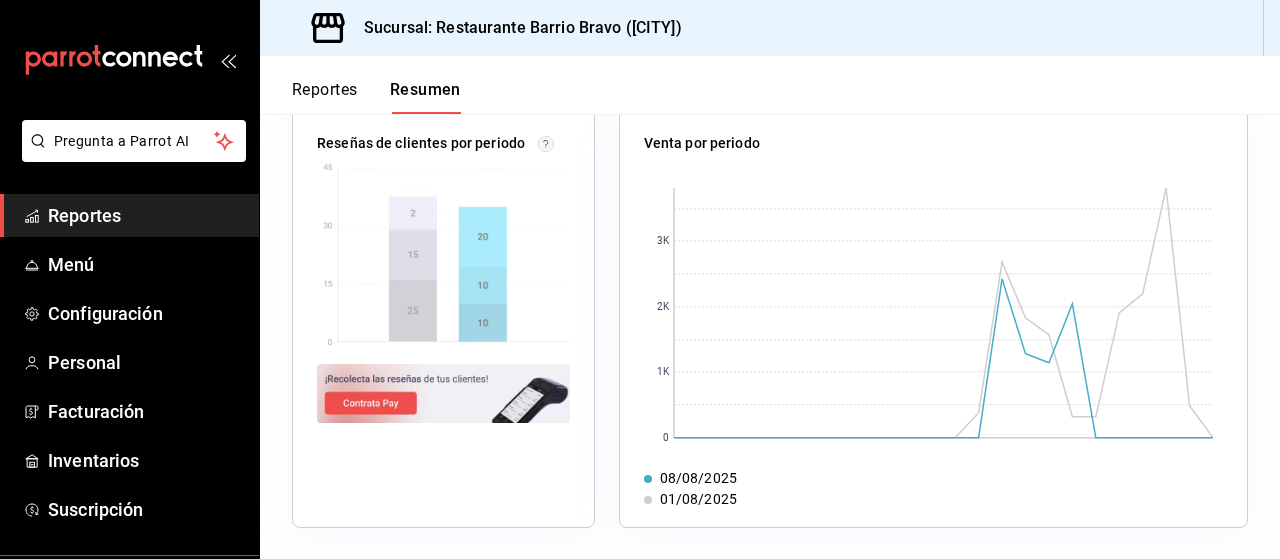 click at bounding box center [443, 255] 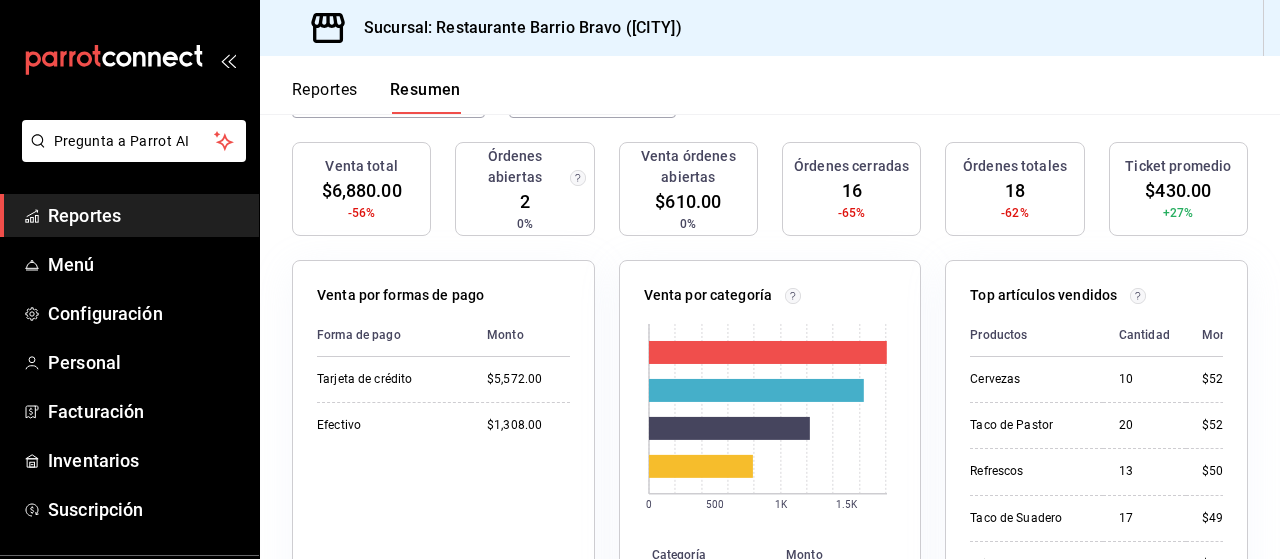 scroll, scrollTop: 118, scrollLeft: 0, axis: vertical 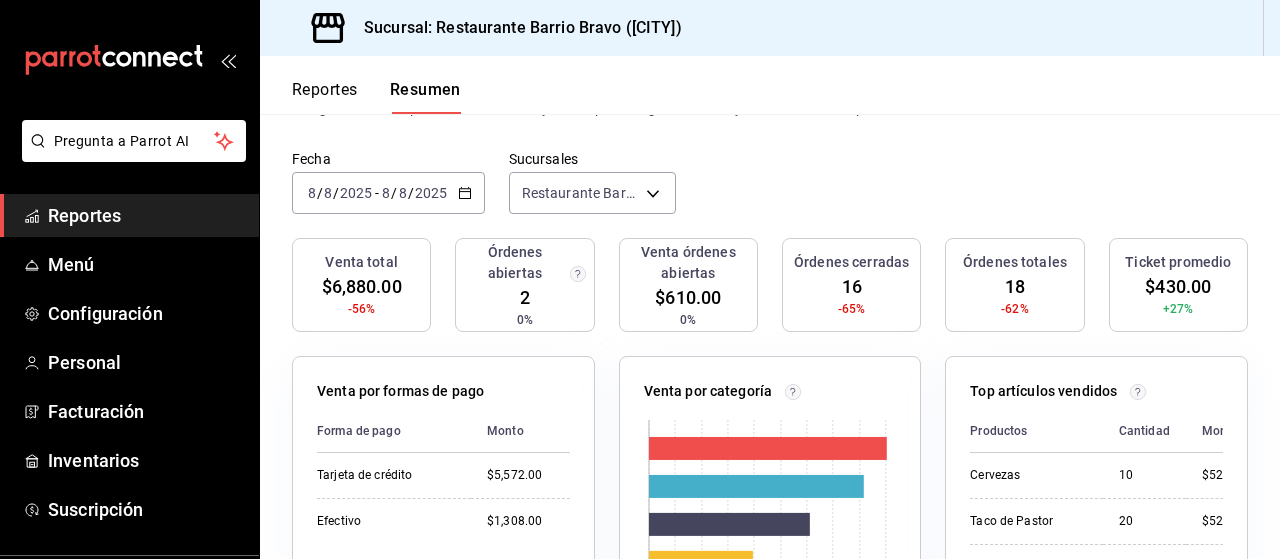 click 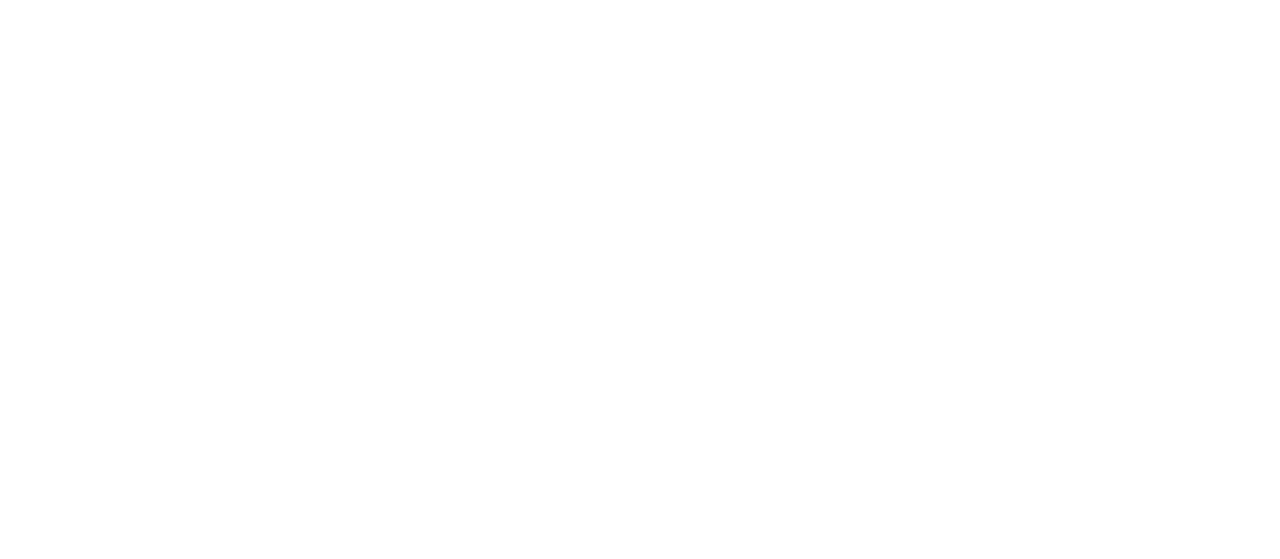 scroll, scrollTop: 0, scrollLeft: 0, axis: both 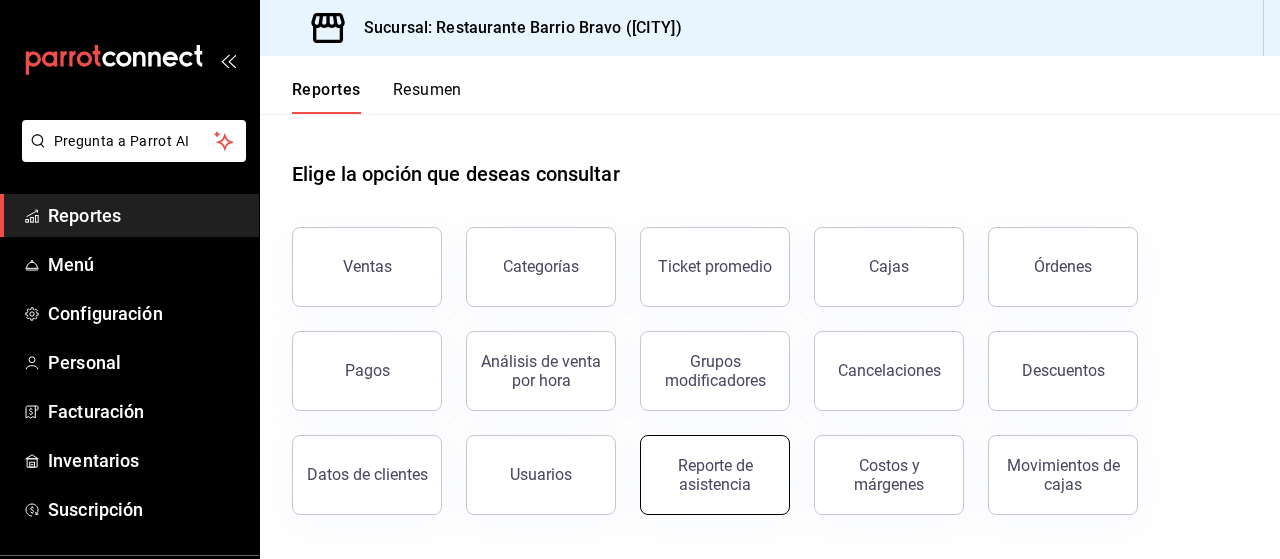 click on "Reporte de asistencia" at bounding box center [715, 475] 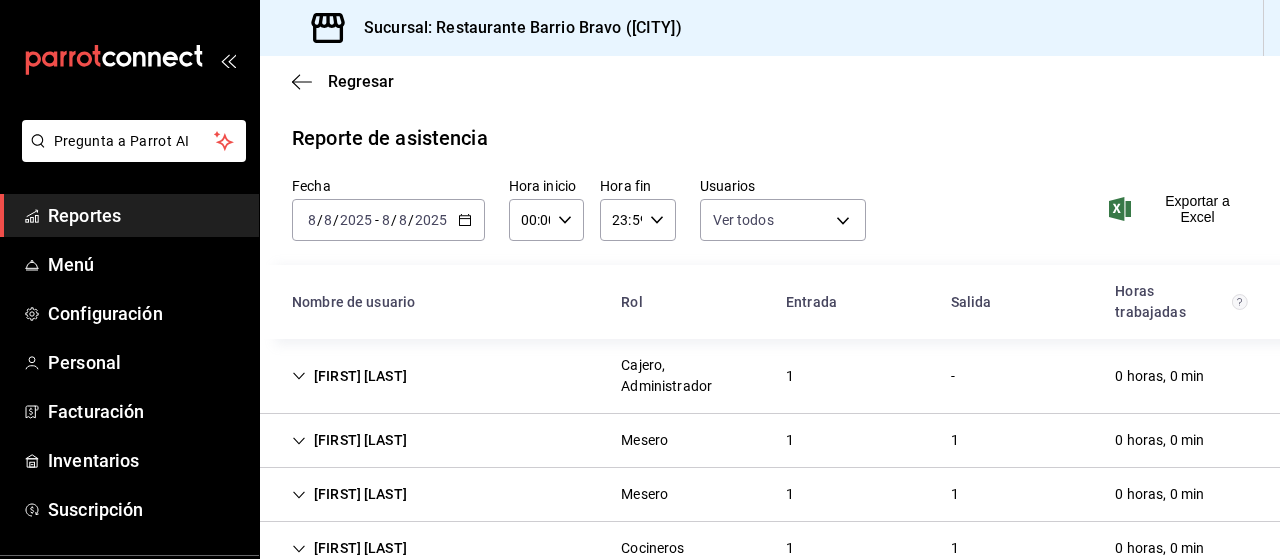 click on "Nombre de usuario" at bounding box center (440, 302) 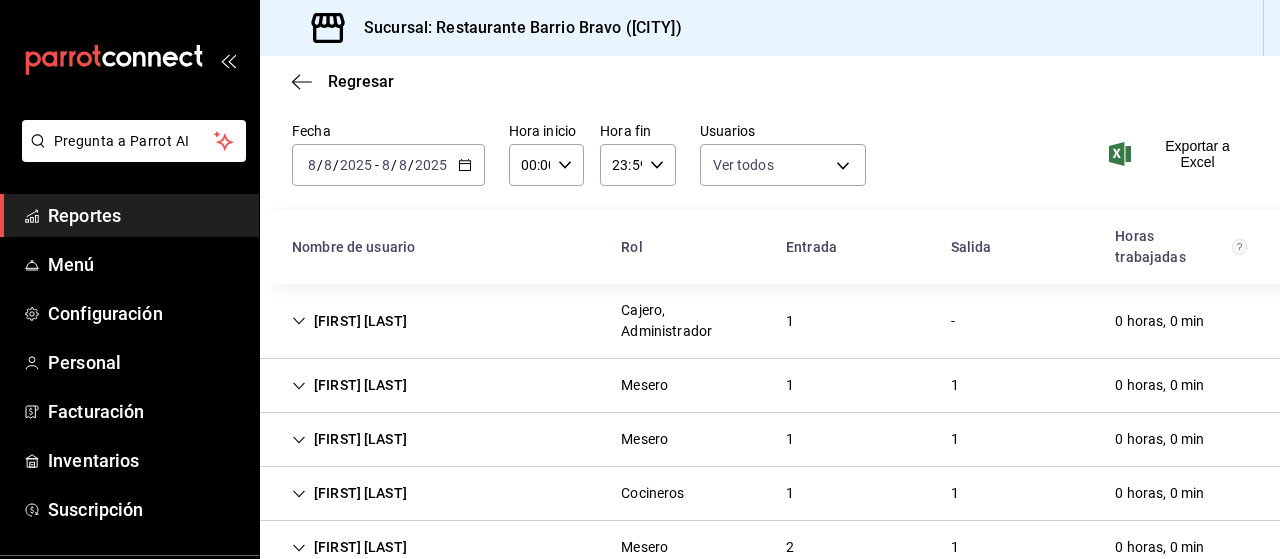 scroll, scrollTop: 54, scrollLeft: 0, axis: vertical 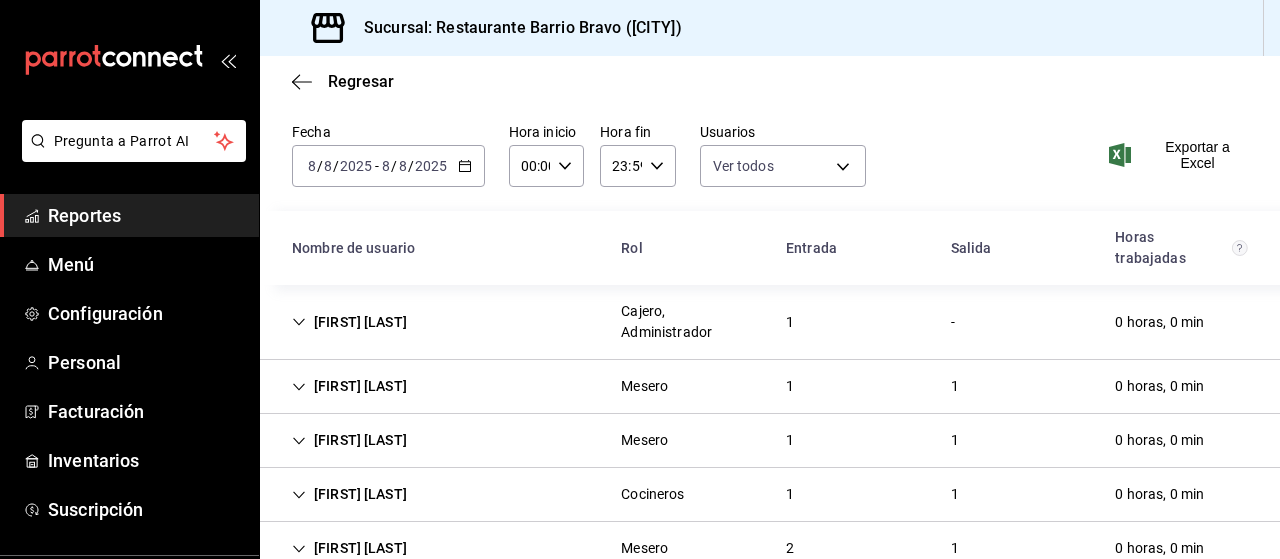 click on "2025-08-08 8 / 8 / 2025 - 2025-08-08 8 / 8 / 2025" at bounding box center (388, 166) 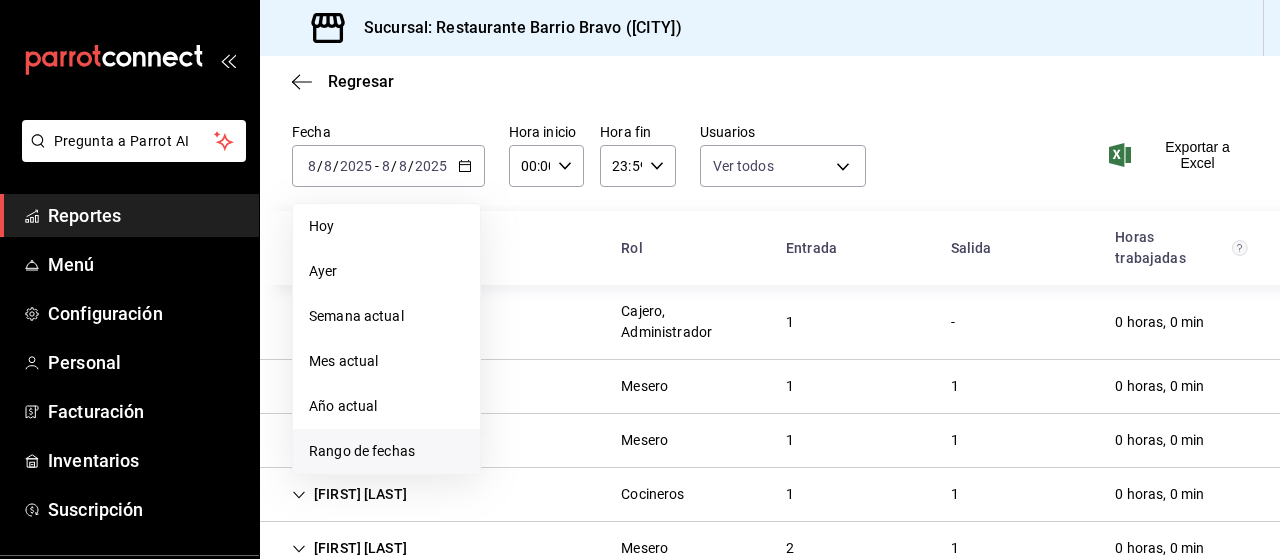 click on "Rango de fechas" at bounding box center [386, 451] 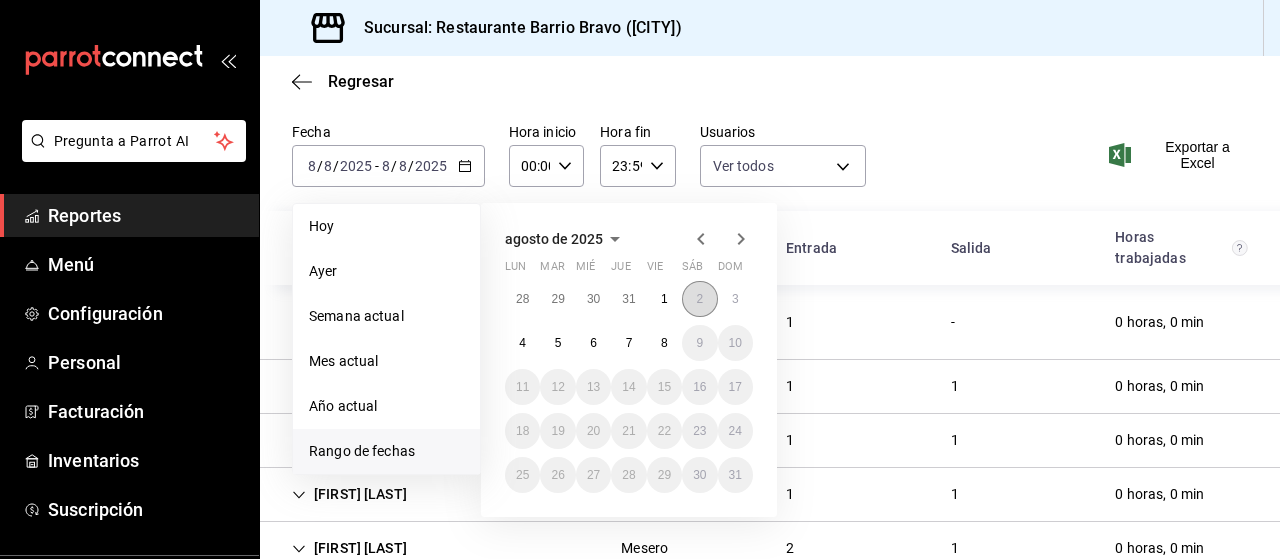click on "2" at bounding box center [699, 299] 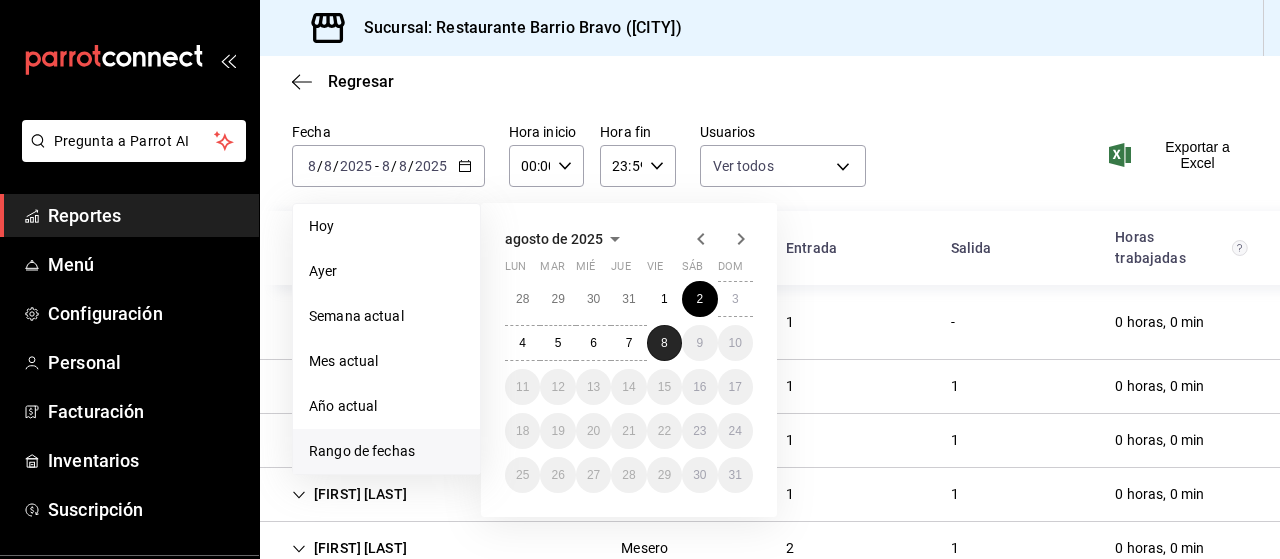 click on "8" at bounding box center (664, 343) 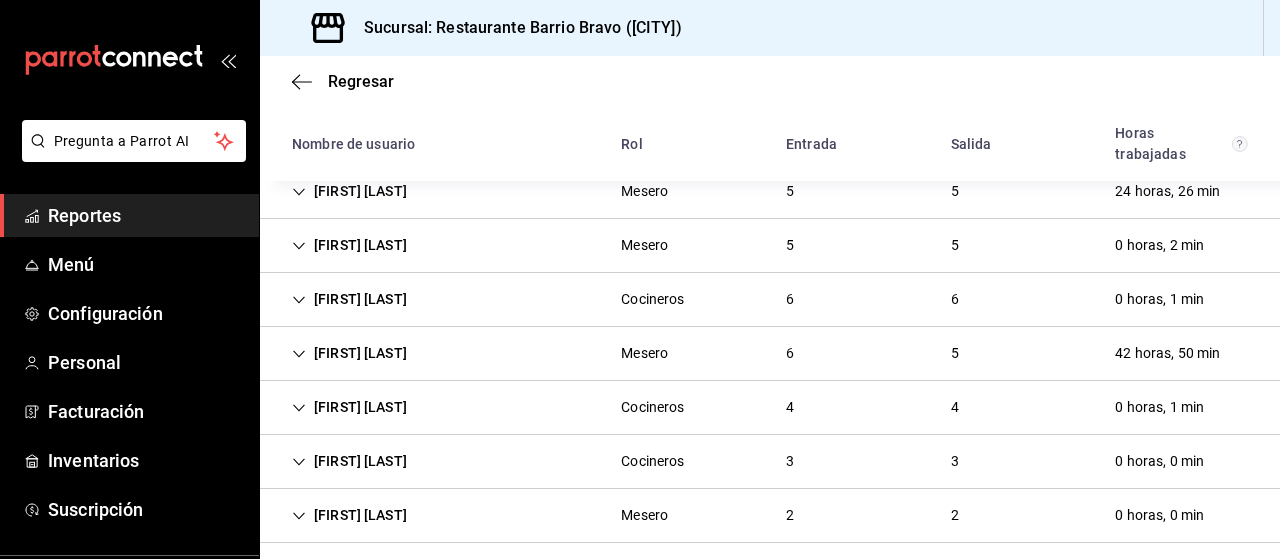 scroll, scrollTop: 254, scrollLeft: 0, axis: vertical 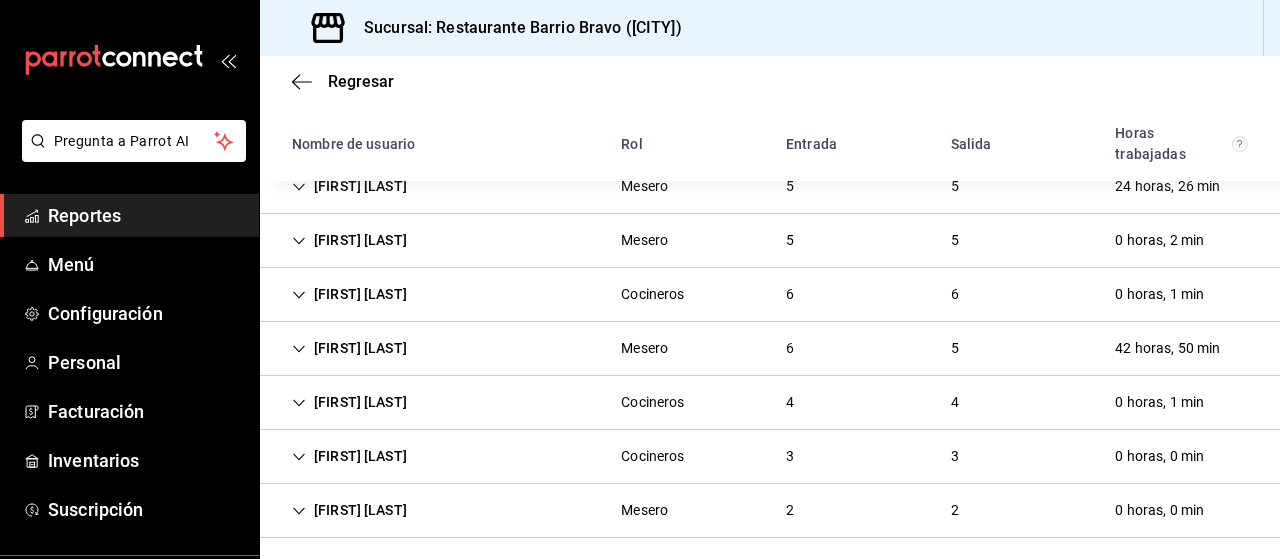 click on "Yuliana Luna Mesero 6 5 42 horas, 50 min" at bounding box center [770, 349] 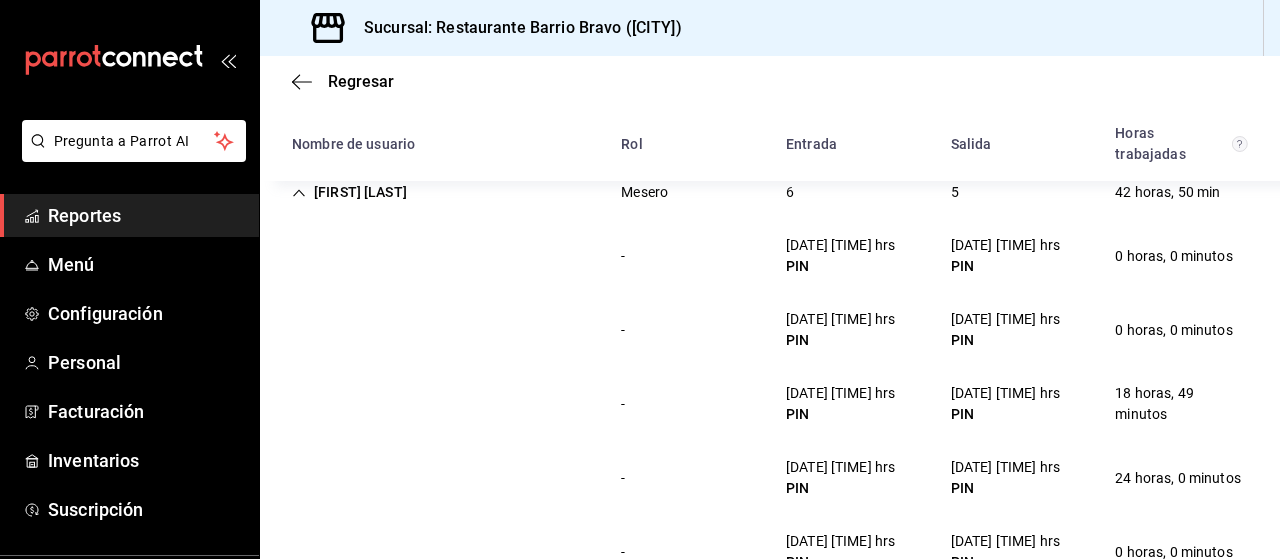 scroll, scrollTop: 408, scrollLeft: 0, axis: vertical 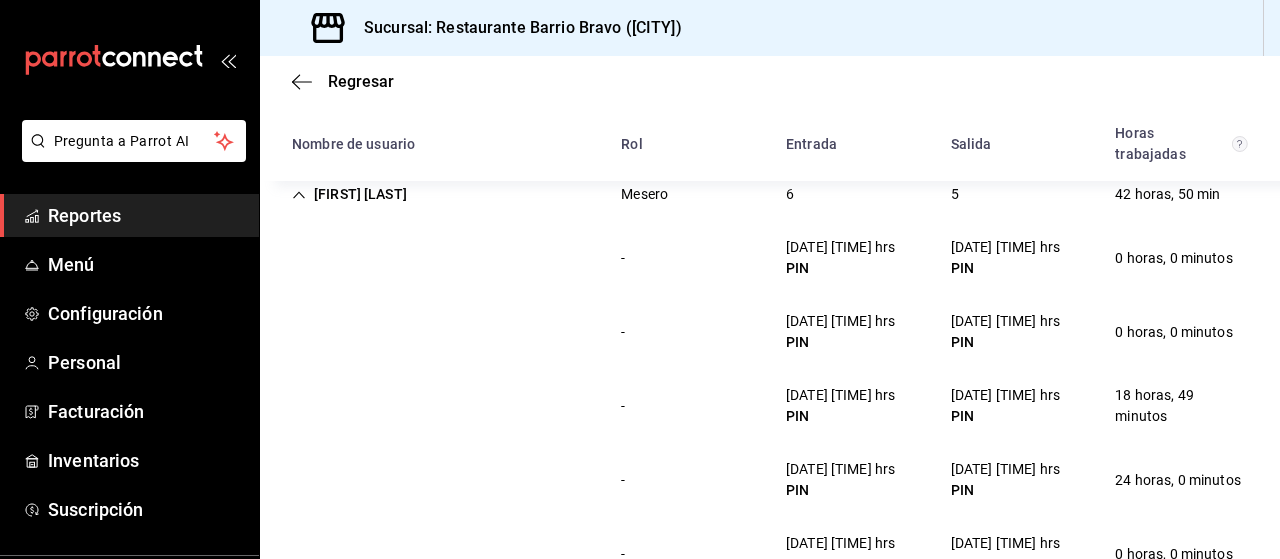 click on "7/08/25 13:39   hrs" at bounding box center [840, 469] 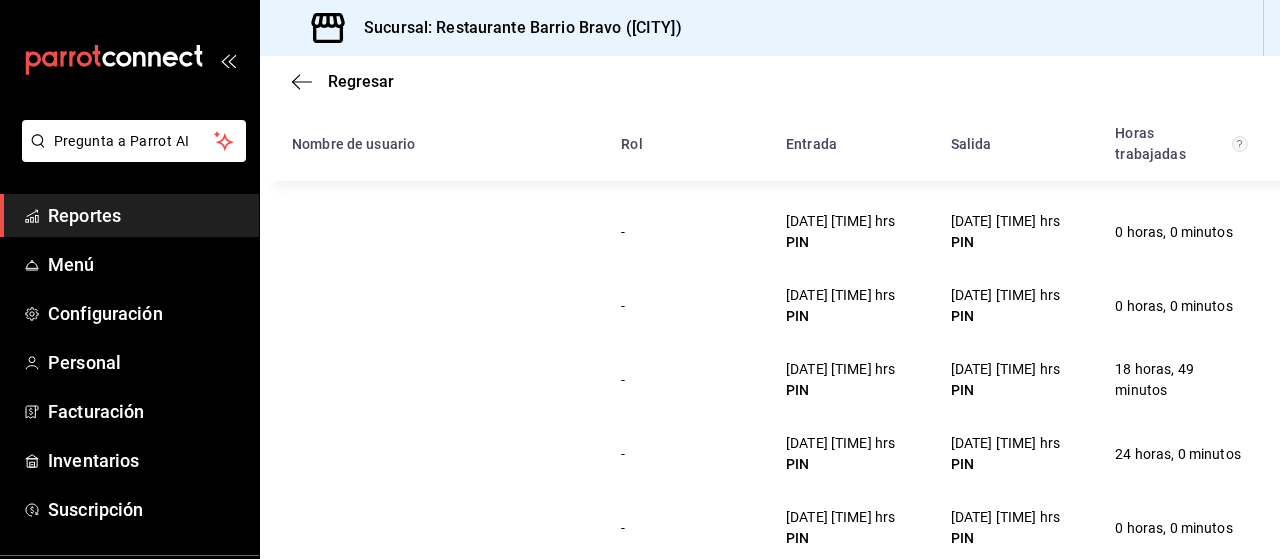 scroll, scrollTop: 435, scrollLeft: 0, axis: vertical 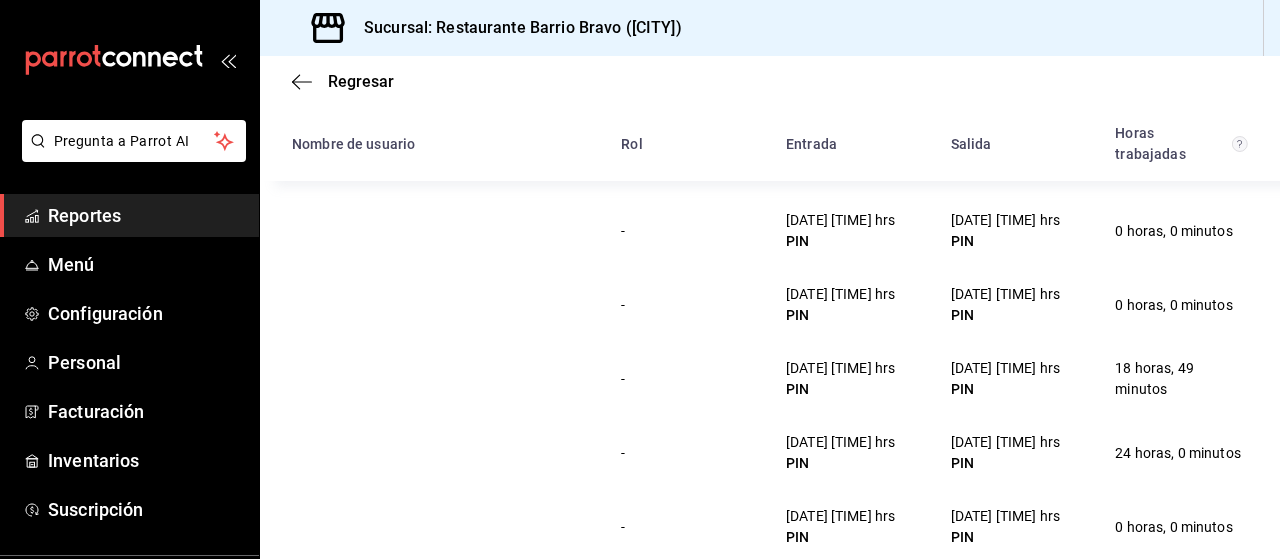 click on "7/08/25 13:39   hrs PIN" at bounding box center [840, 453] 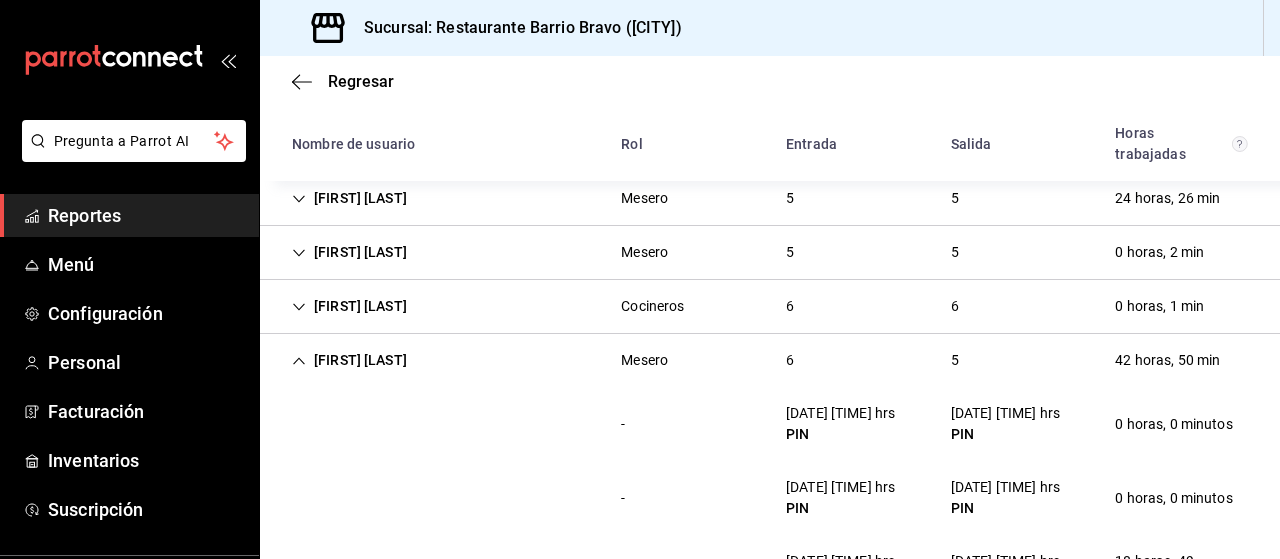 scroll, scrollTop: 225, scrollLeft: 0, axis: vertical 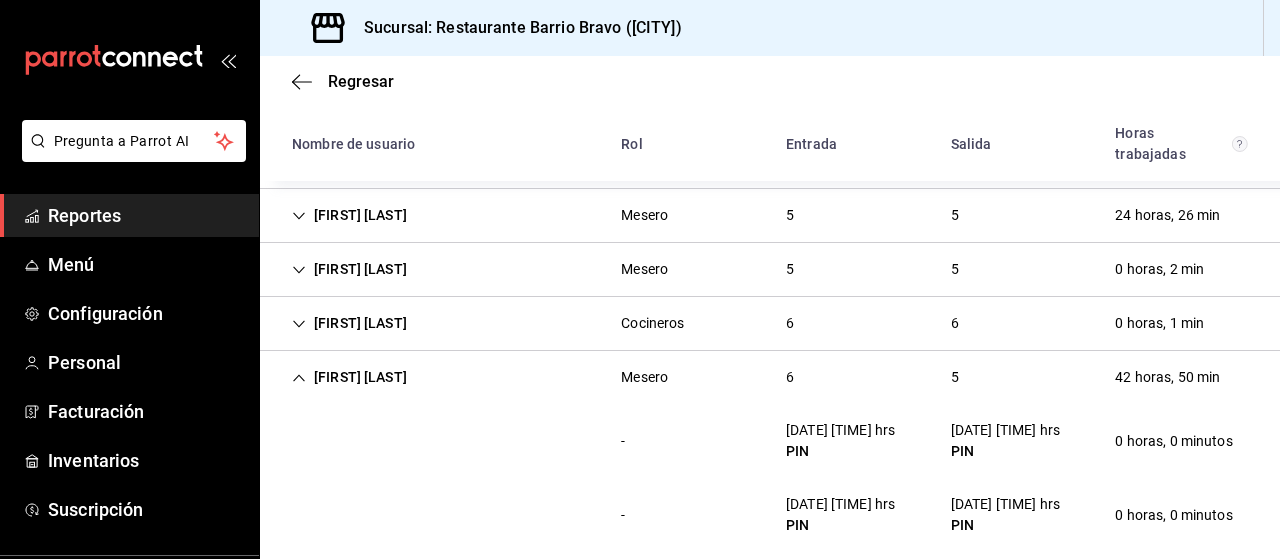 click on "Yuliana Luna Mesero 6 5 42 horas, 50 min" at bounding box center [770, 377] 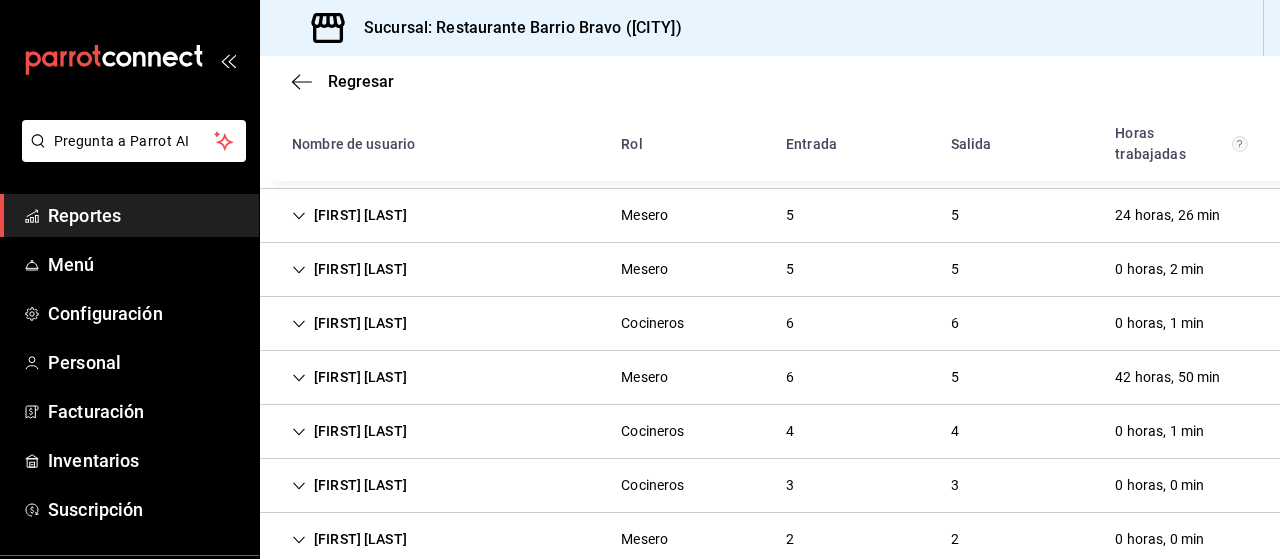 scroll, scrollTop: 262, scrollLeft: 0, axis: vertical 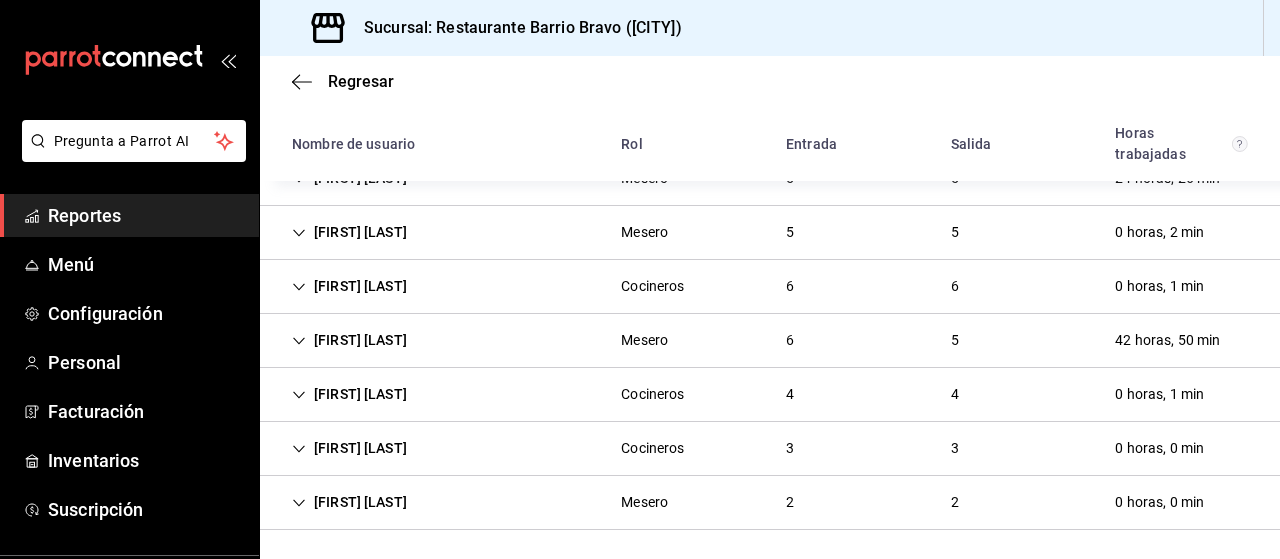 click on "Luis Vanegas" at bounding box center (349, 394) 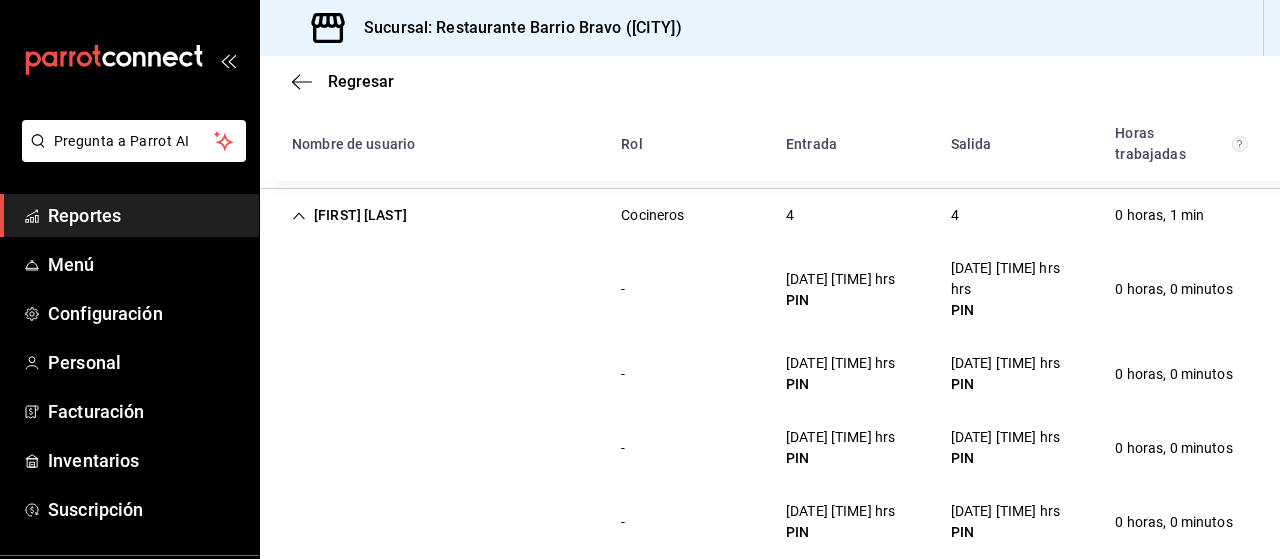 scroll, scrollTop: 453, scrollLeft: 0, axis: vertical 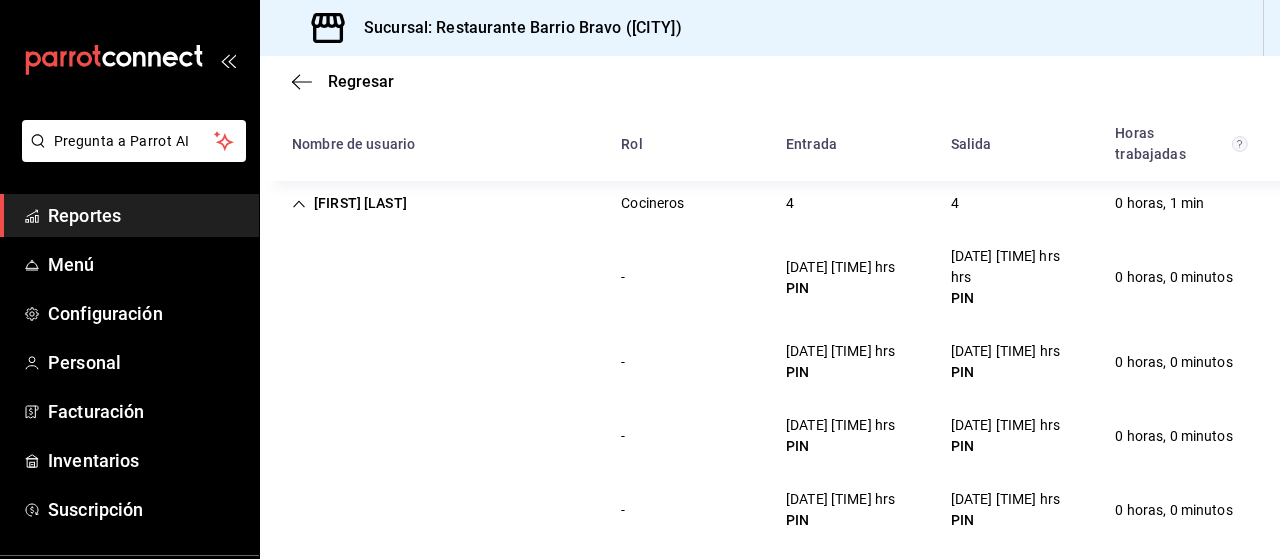 click on "4/08/25 12:44   hrs" at bounding box center [1017, 267] 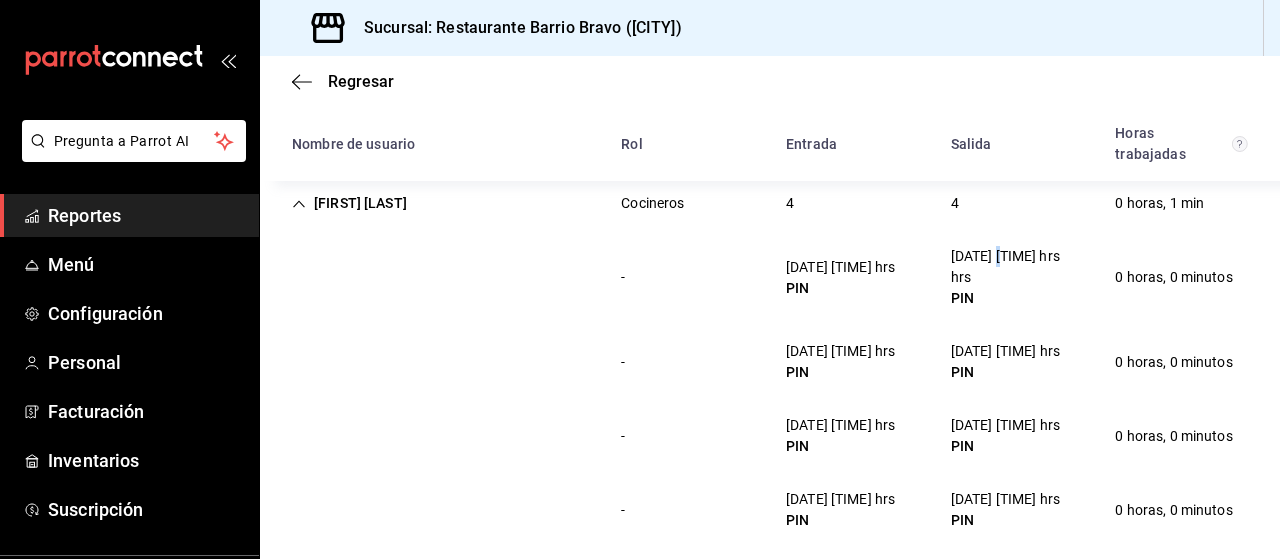 click on "4/08/25 12:44   hrs" at bounding box center [1017, 267] 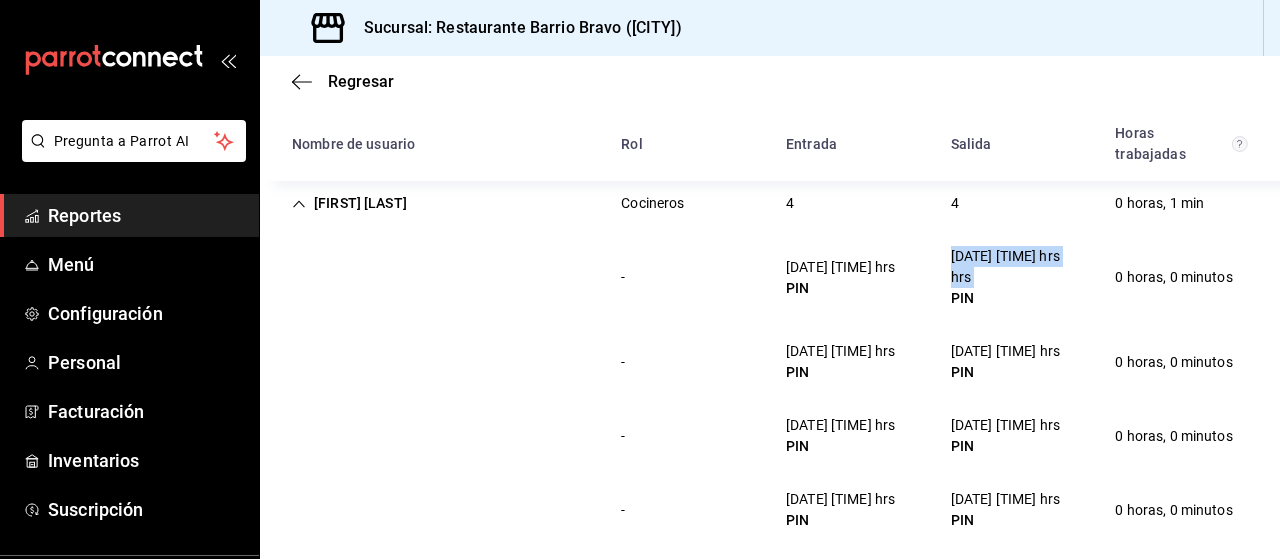 click on "4/08/25 12:44   hrs" at bounding box center [1017, 267] 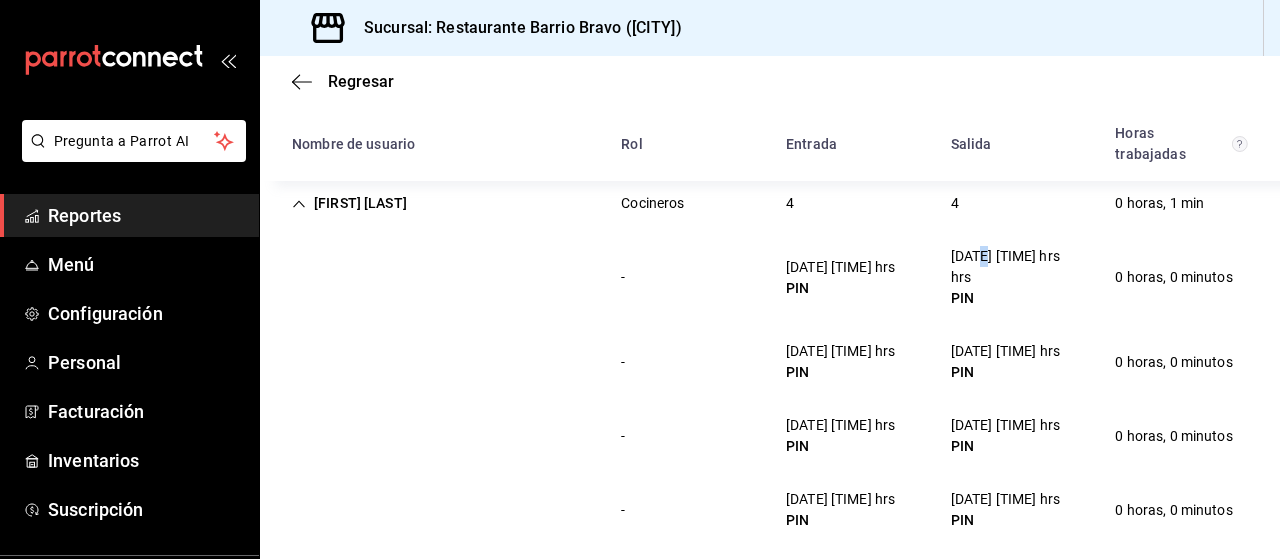 click on "4/08/25 12:44   hrs" at bounding box center (1017, 267) 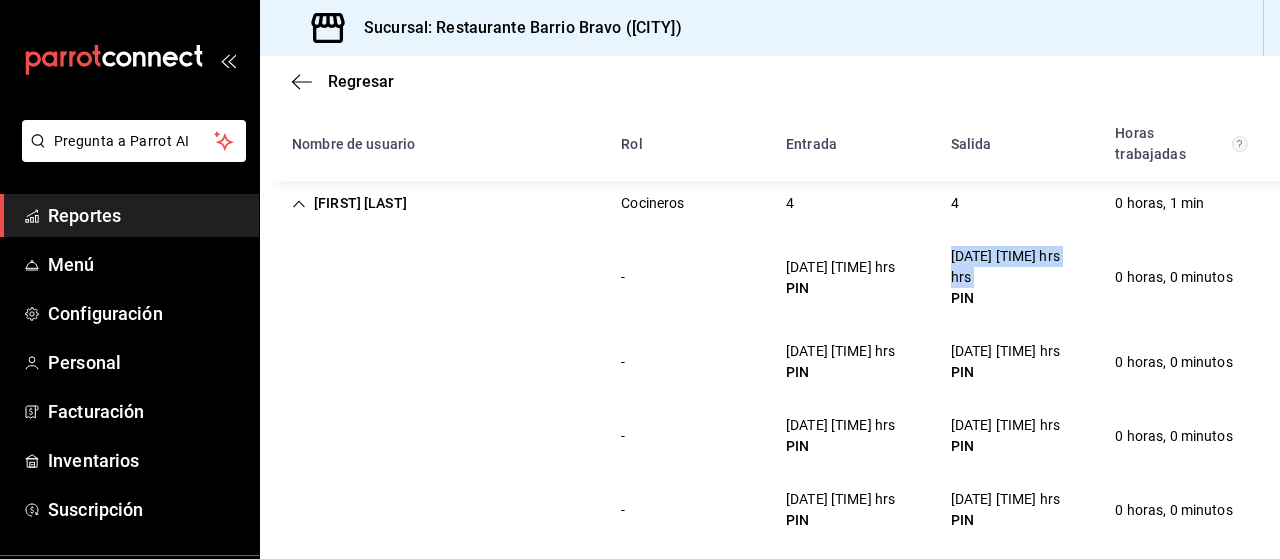 click on "4/08/25 12:44   hrs" at bounding box center [1017, 267] 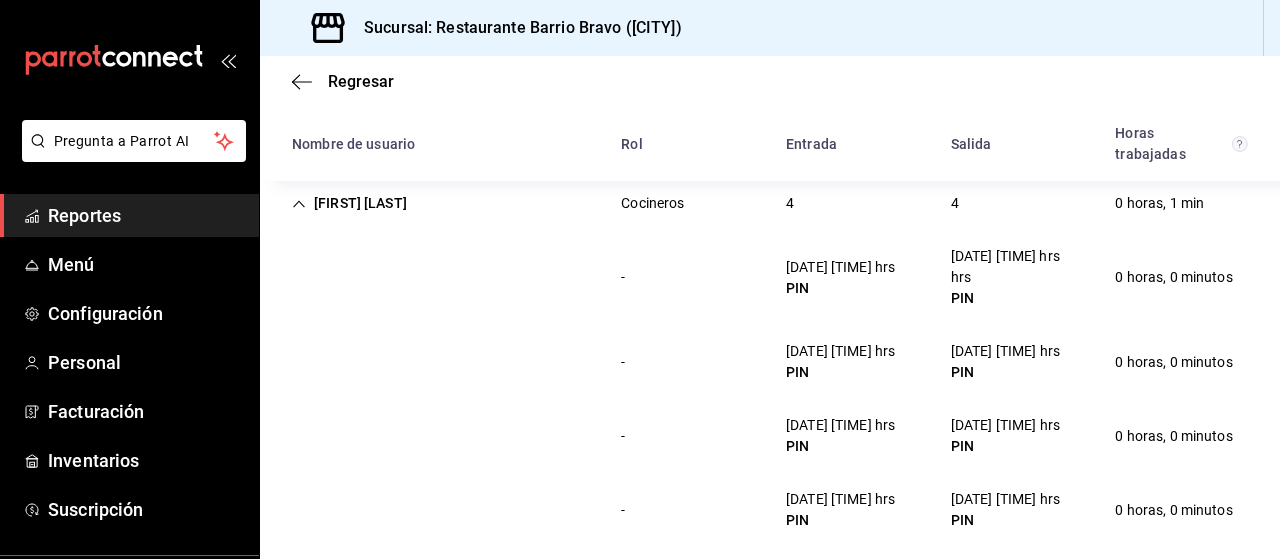 click on "6/08/25 13:44   hrs PIN" at bounding box center [1005, 362] 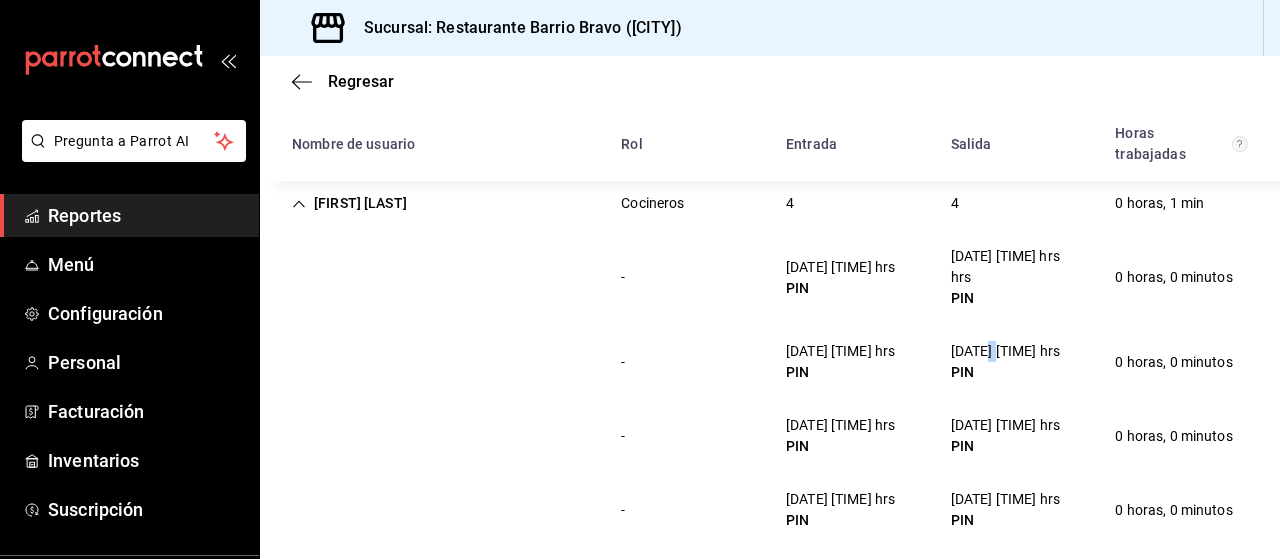 click on "6/08/25 13:44   hrs PIN" at bounding box center (1005, 362) 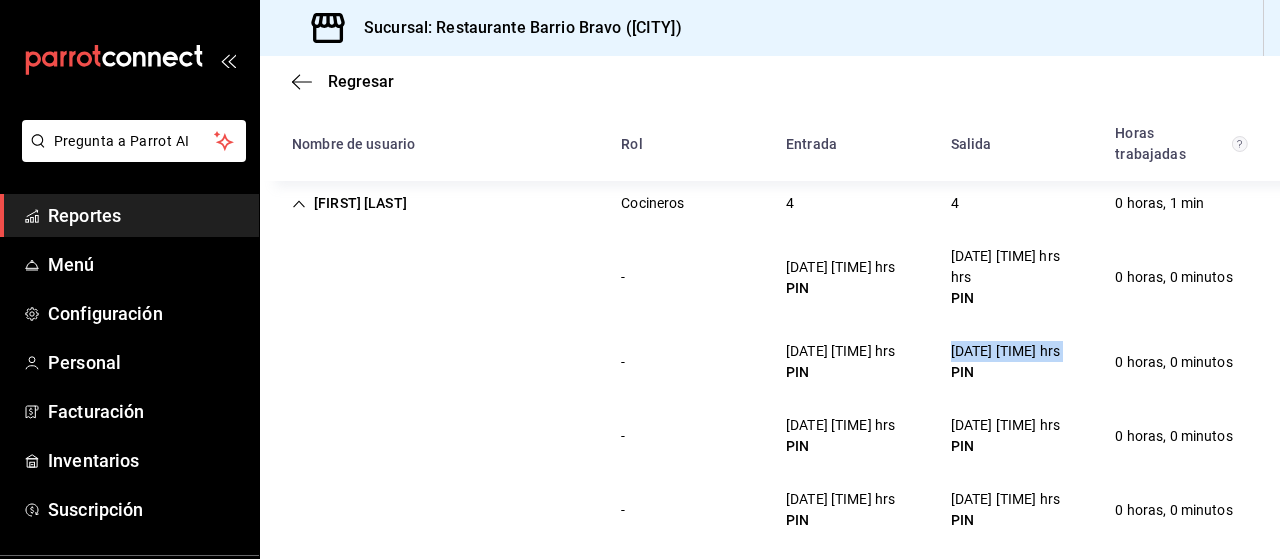 click on "6/08/25 13:44   hrs PIN" at bounding box center [1005, 362] 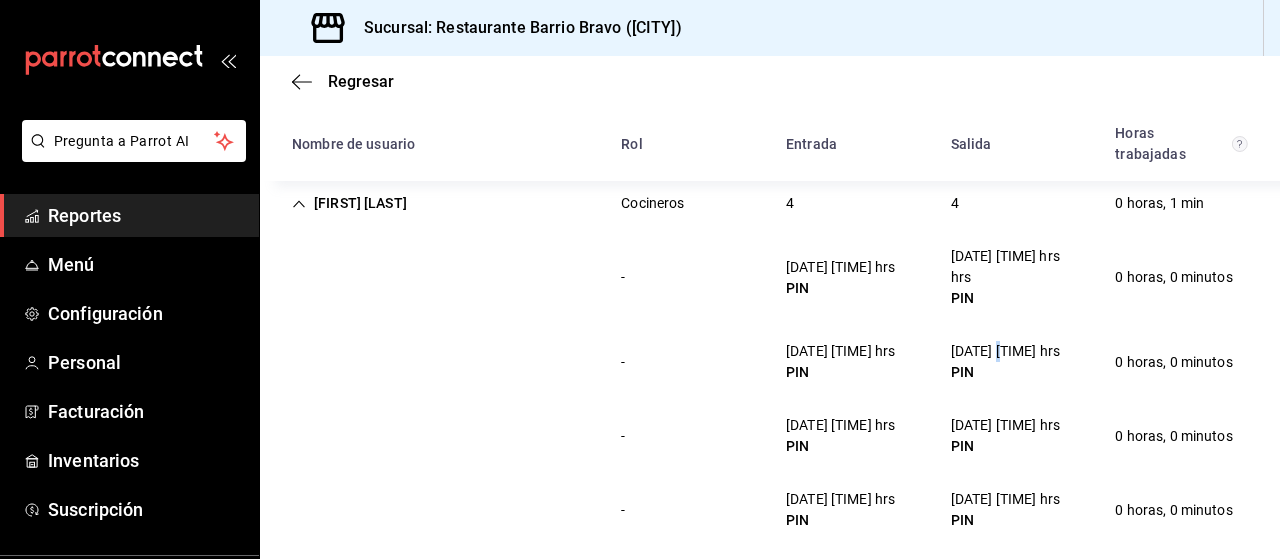 click on "6/08/25 13:44   hrs" at bounding box center [1005, 351] 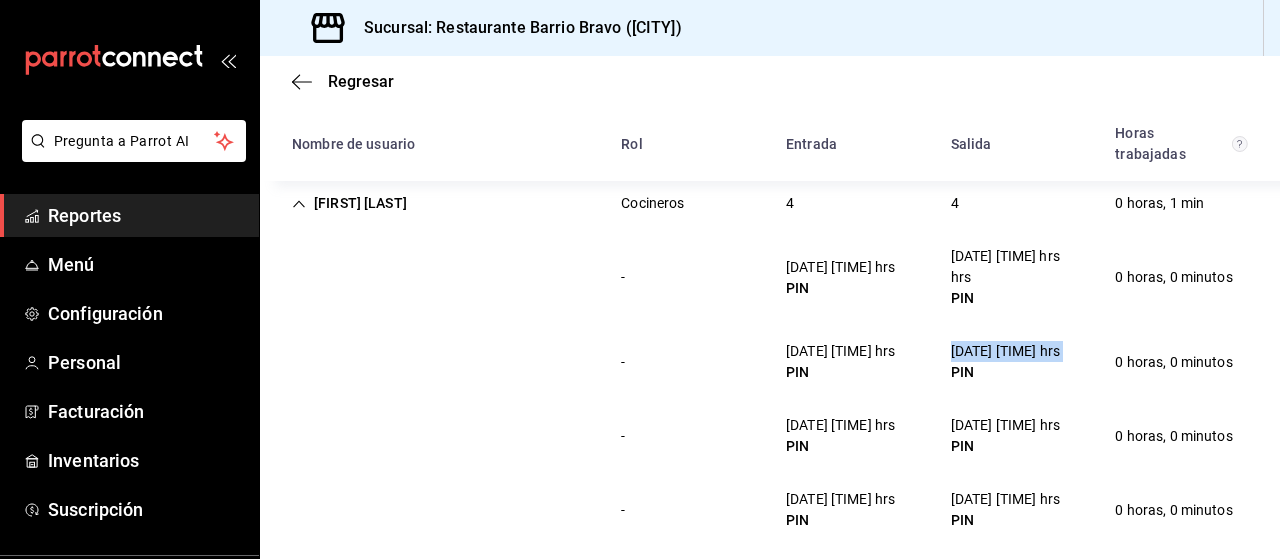 click on "6/08/25 13:44   hrs" at bounding box center (1005, 351) 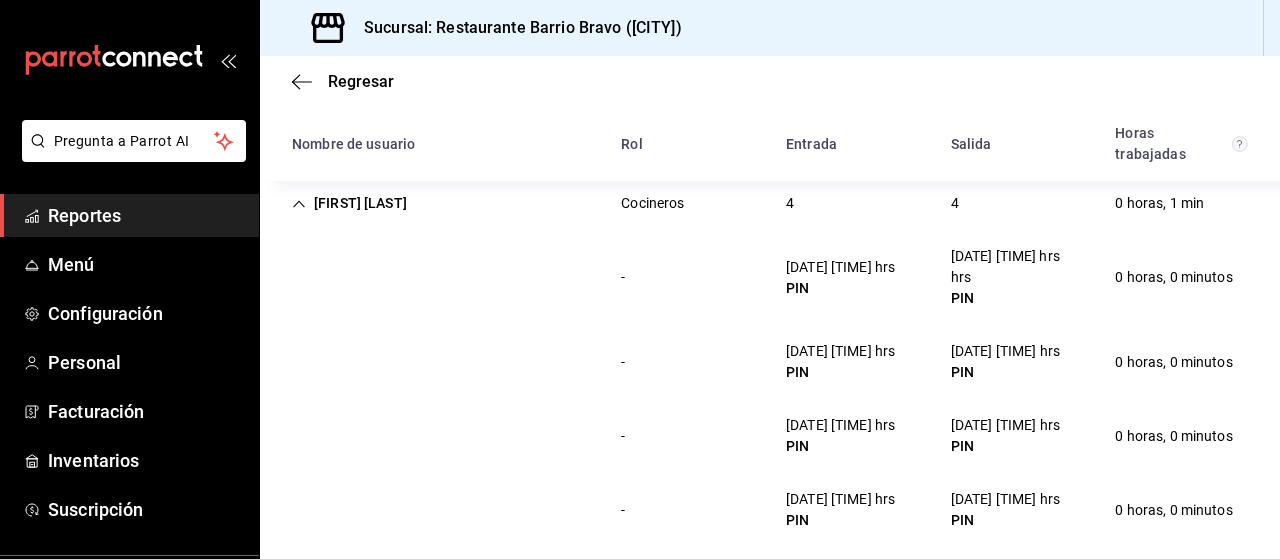 click on "6/08/25 13:44   hrs PIN" at bounding box center (1005, 362) 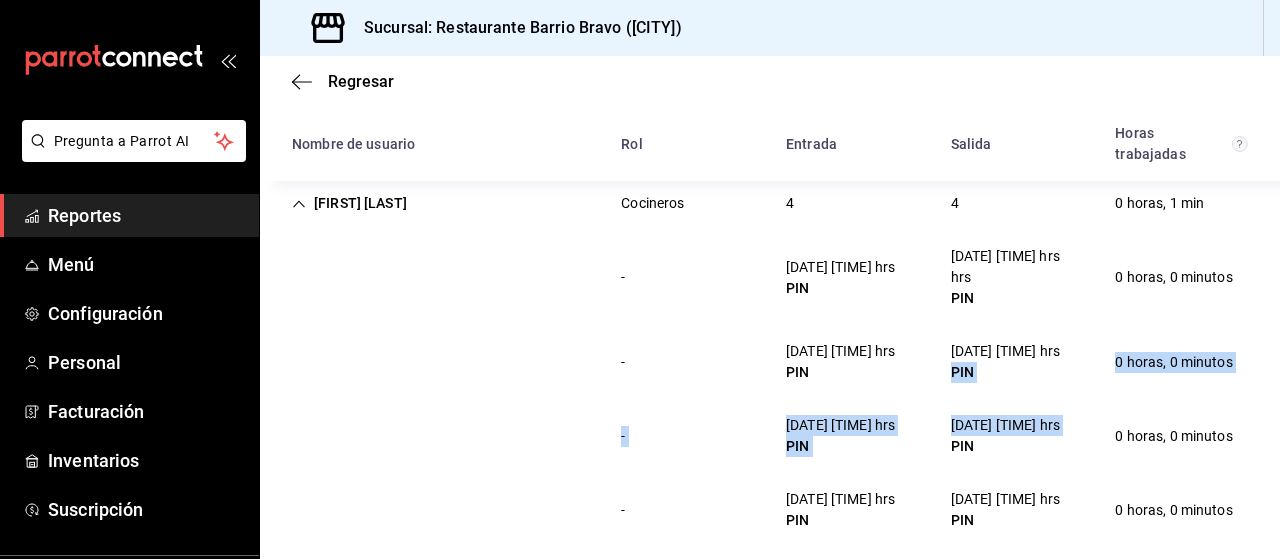 drag, startPoint x: 987, startPoint y: 363, endPoint x: 982, endPoint y: 381, distance: 18.681541 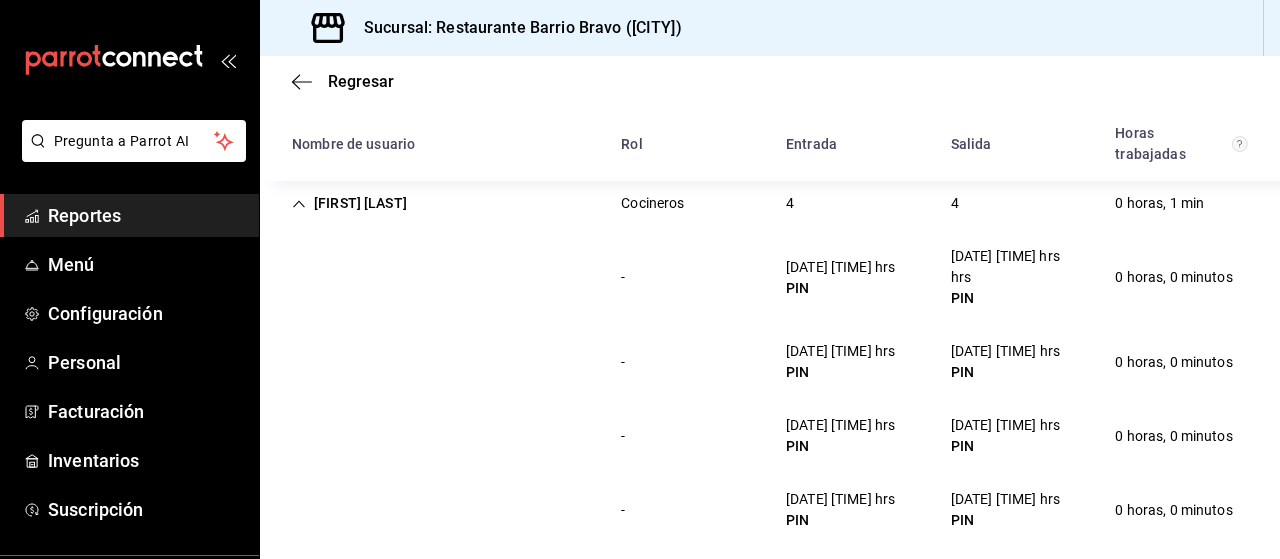click on "6/08/25 13:44   hrs PIN" at bounding box center [1005, 362] 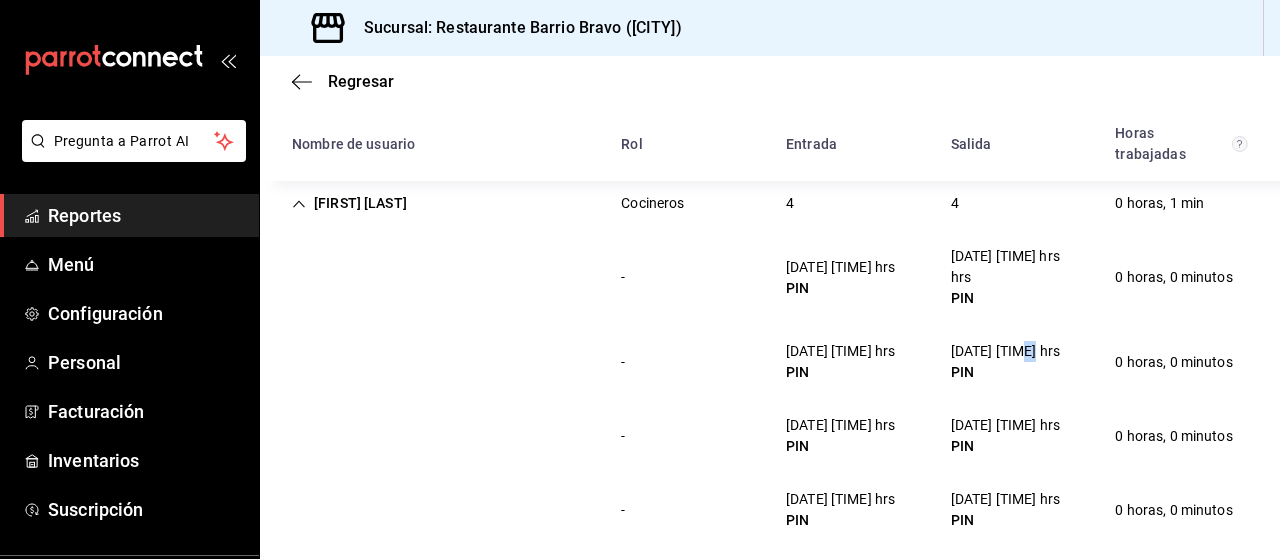 click on "6/08/25 13:44   hrs PIN" at bounding box center (1005, 362) 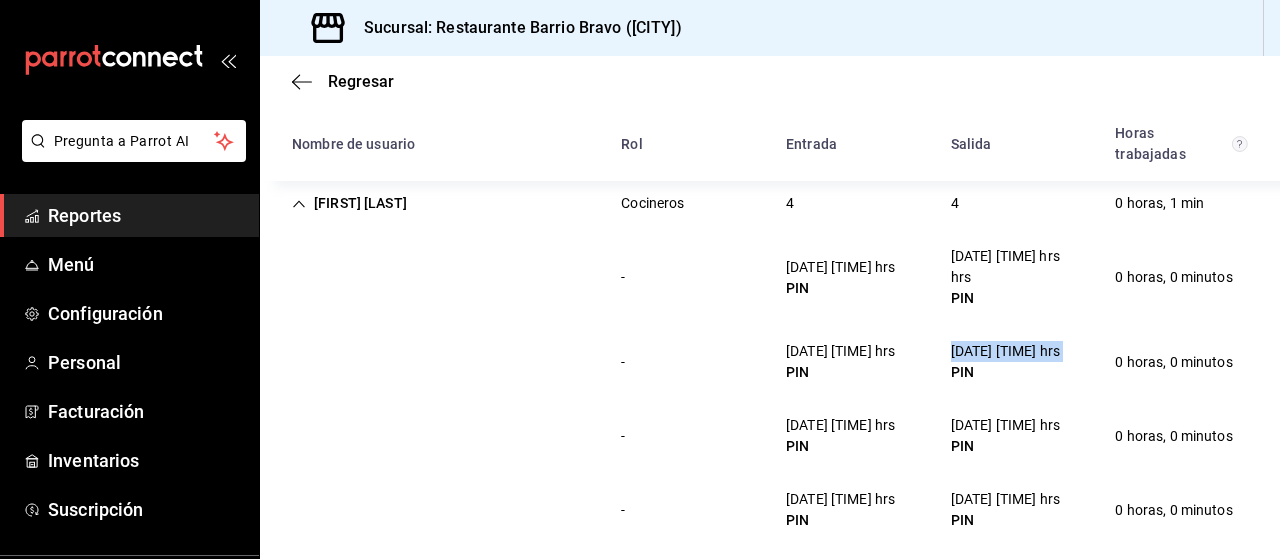 click on "6/08/25 13:44   hrs PIN" at bounding box center (1005, 362) 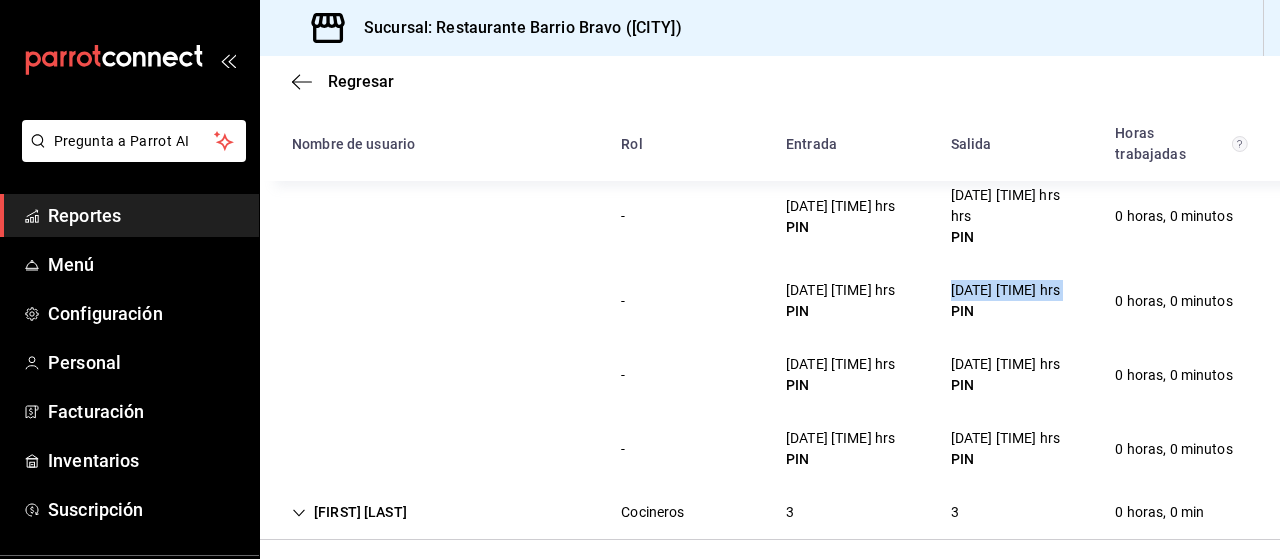 scroll, scrollTop: 515, scrollLeft: 0, axis: vertical 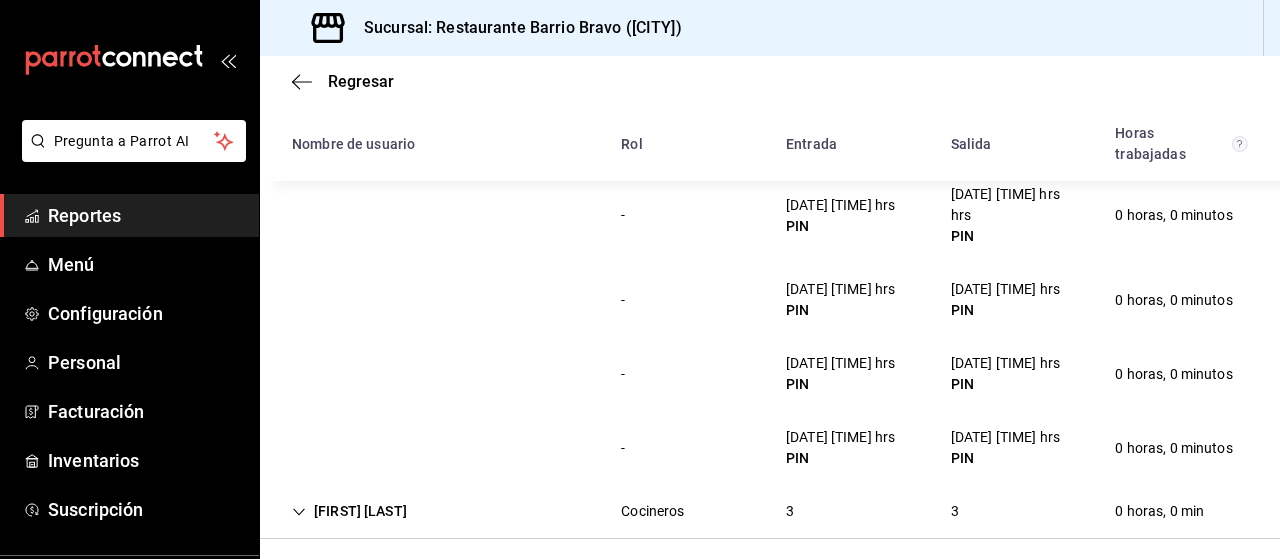 click on "7/08/25 10:55   hrs" at bounding box center (1005, 363) 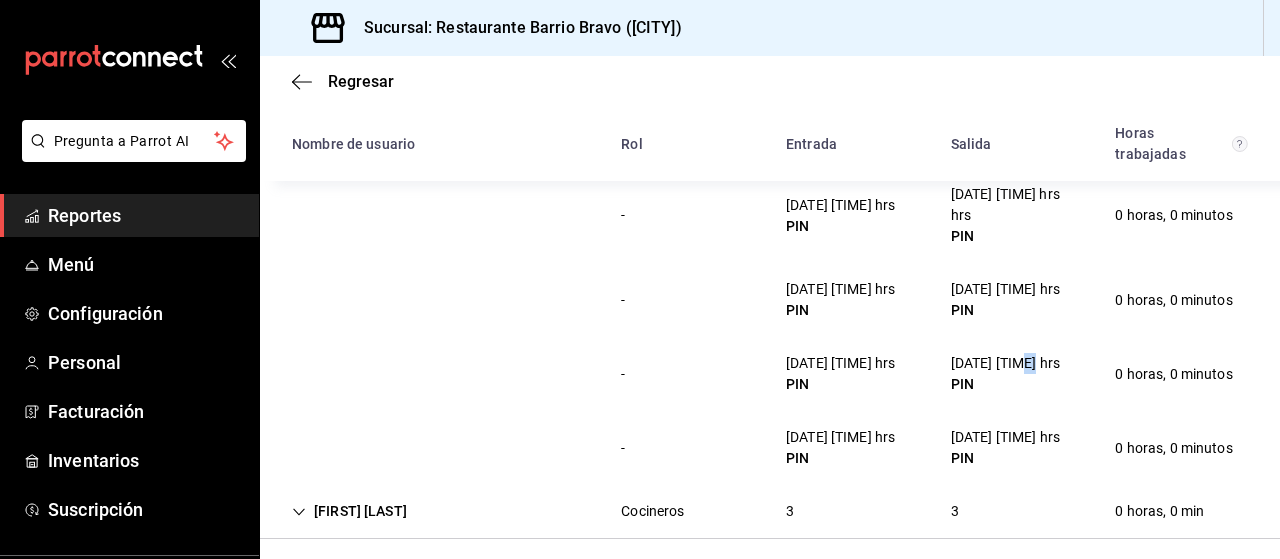 click on "7/08/25 10:55   hrs" at bounding box center (1005, 363) 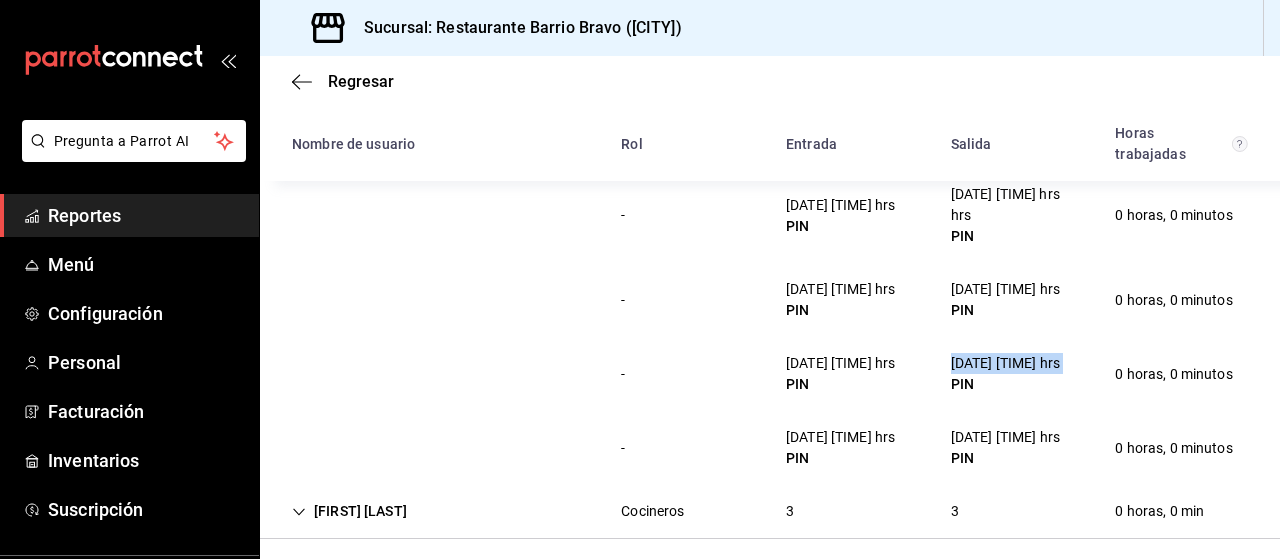 click on "7/08/25 10:55   hrs" at bounding box center [1005, 363] 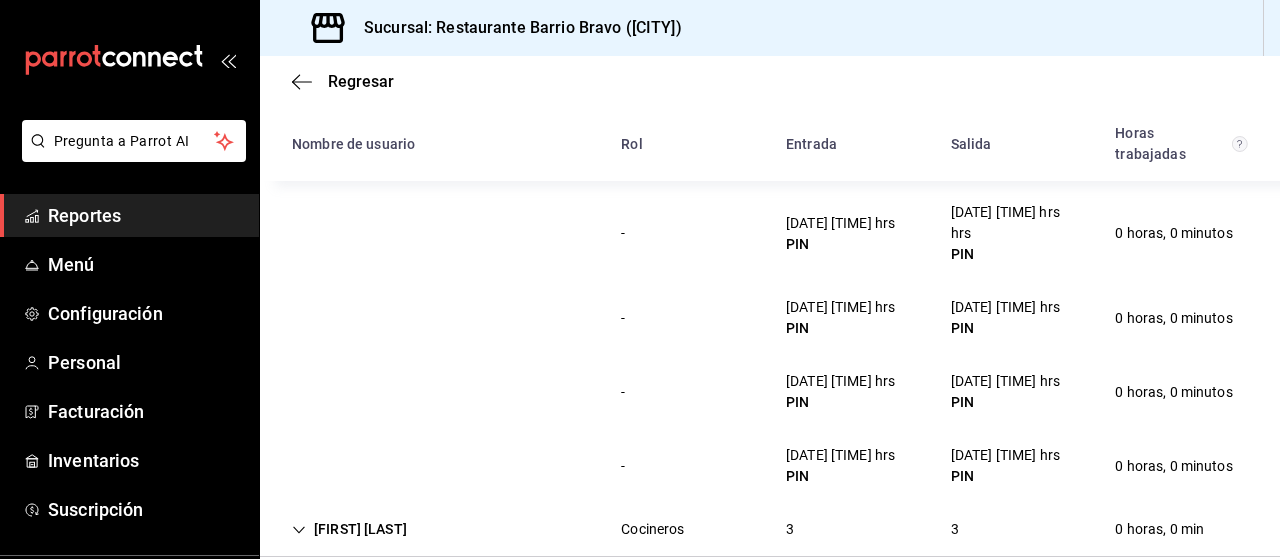 click on "- 6/08/25 13:44   hrs PIN 6/08/25 13:44   hrs PIN 0 horas, 0 minutos" at bounding box center [770, 318] 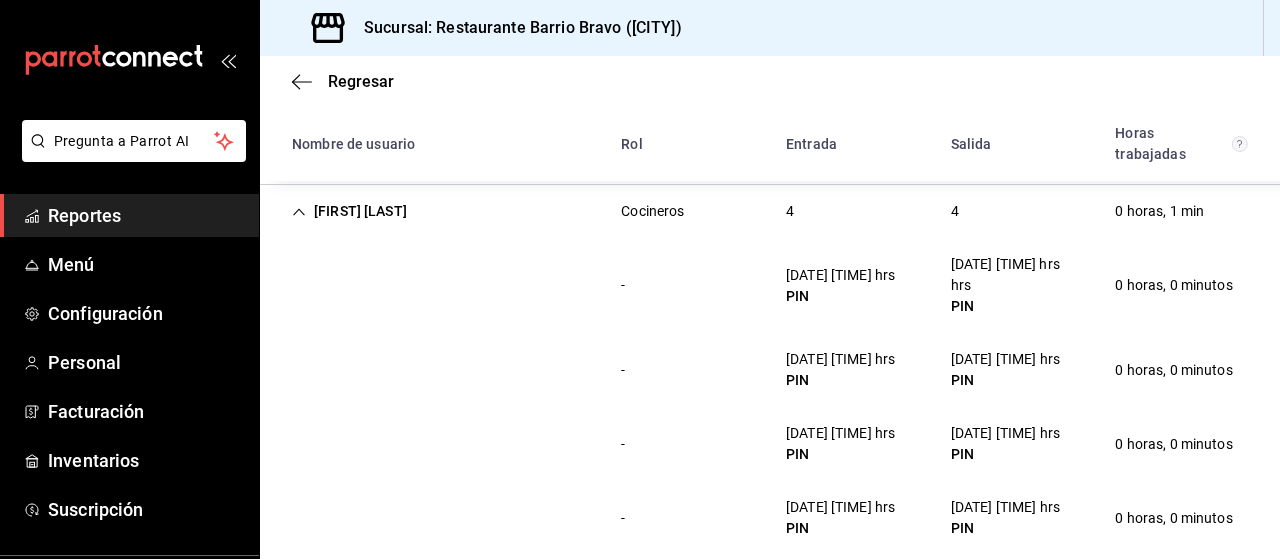 scroll, scrollTop: 455, scrollLeft: 0, axis: vertical 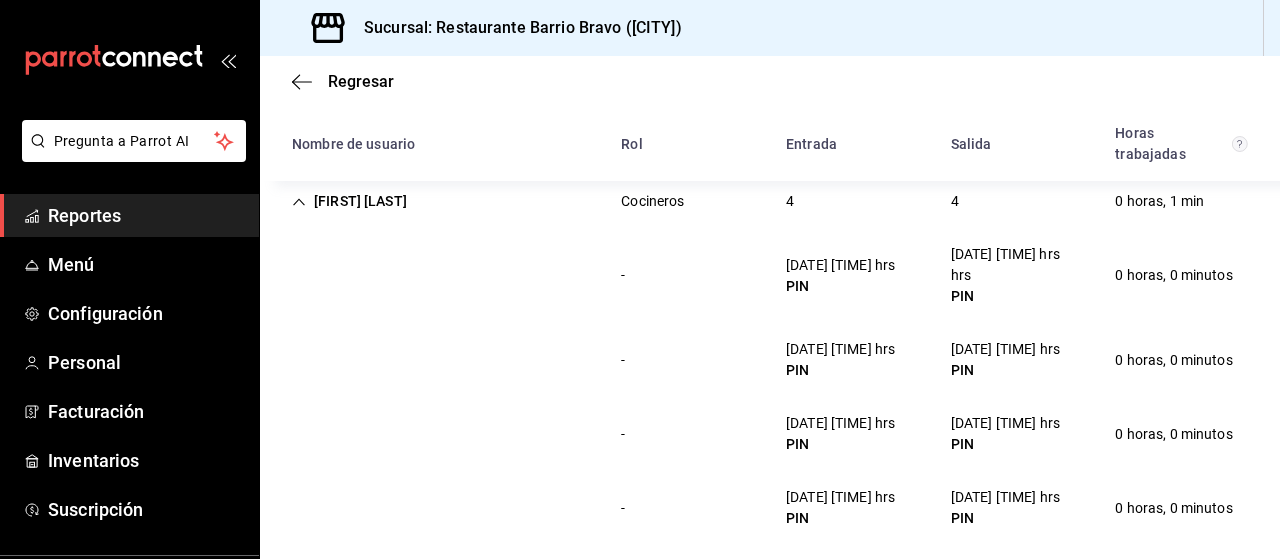 click on "Luis Vanegas Cocineros 4 4 0 horas, 1 min" at bounding box center (770, 201) 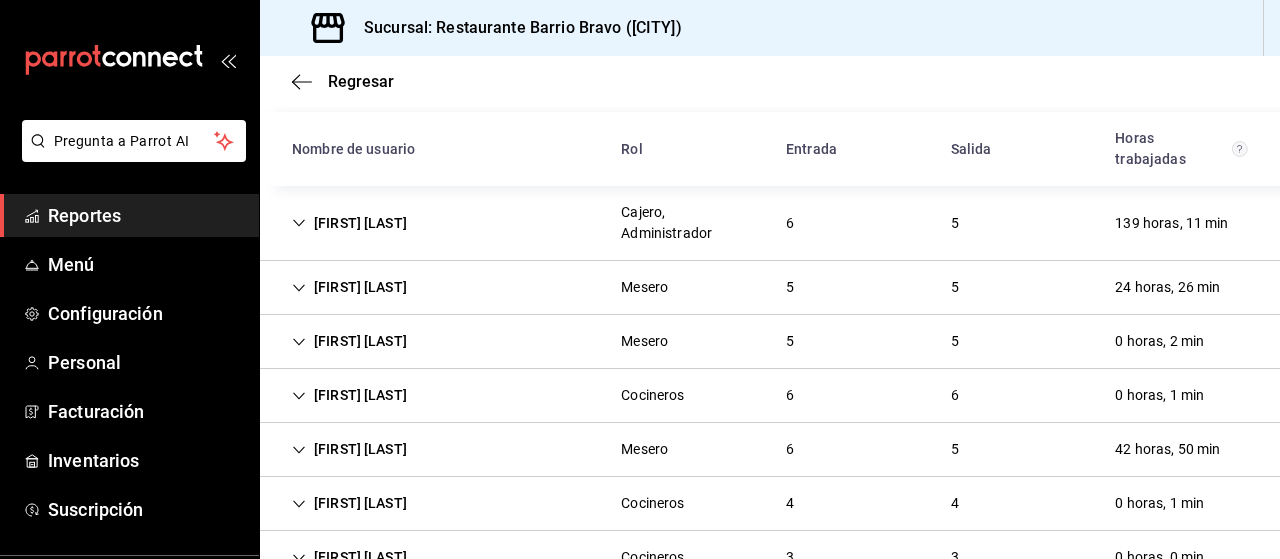 scroll, scrollTop: 152, scrollLeft: 0, axis: vertical 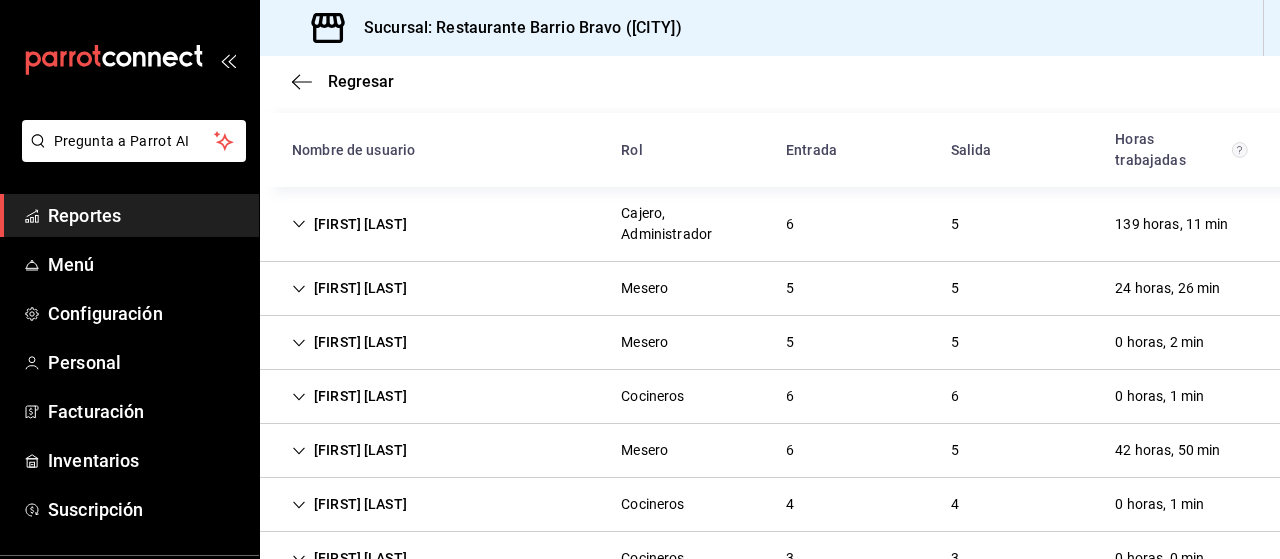 click on "Angel Perea Cajero, Administrador 6 5 139 horas, 11 min" at bounding box center [770, 224] 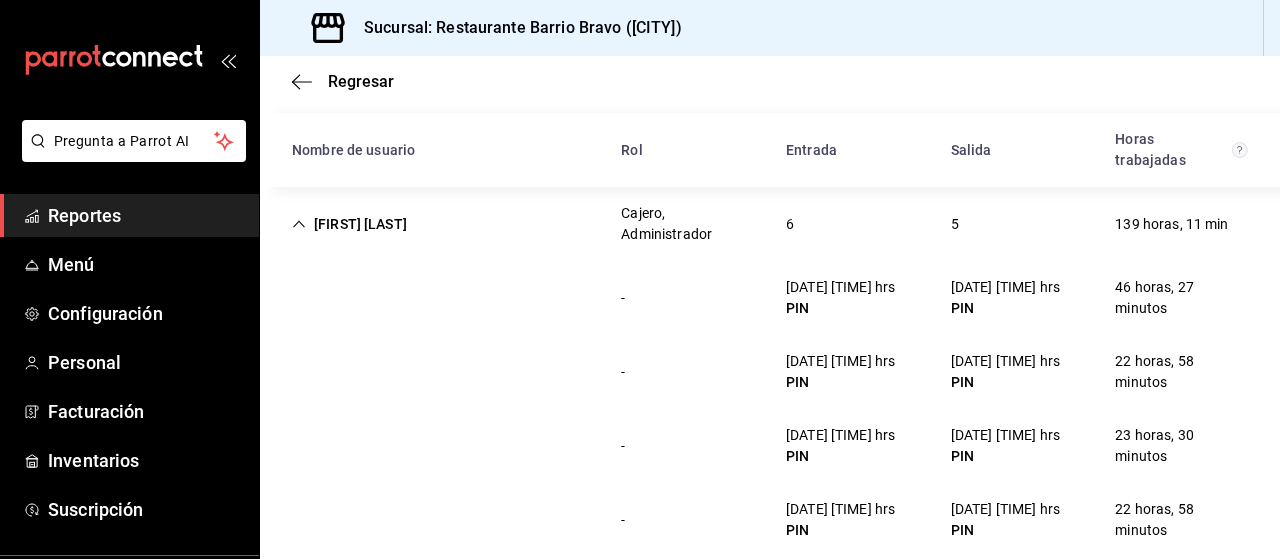 click on "5/08/25 12:42   hrs" at bounding box center (1005, 361) 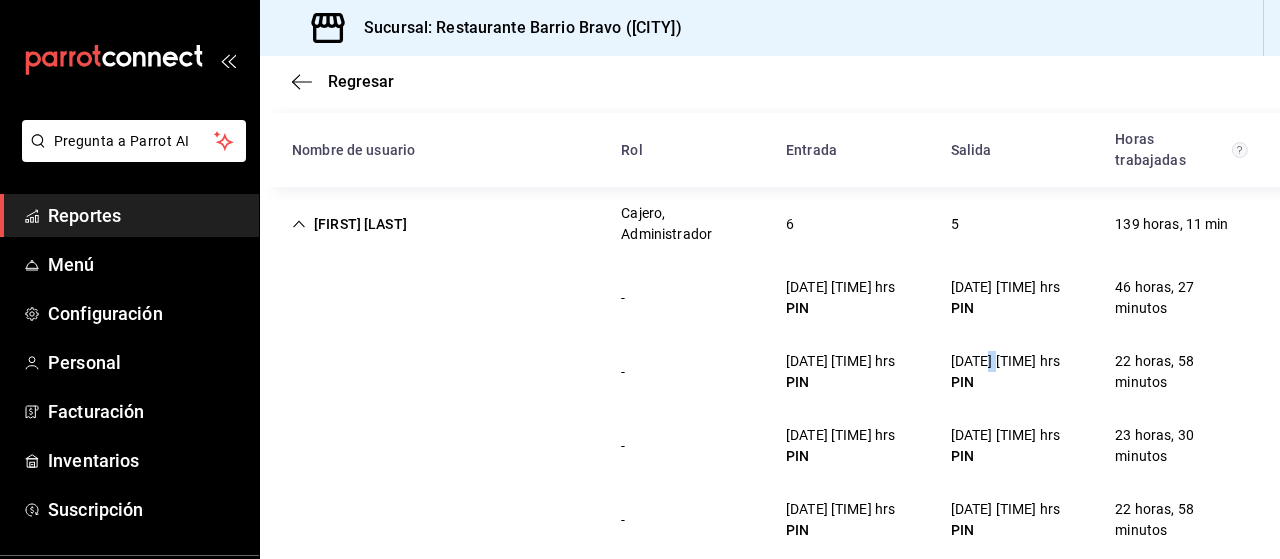 click on "5/08/25 12:42   hrs" at bounding box center (1005, 361) 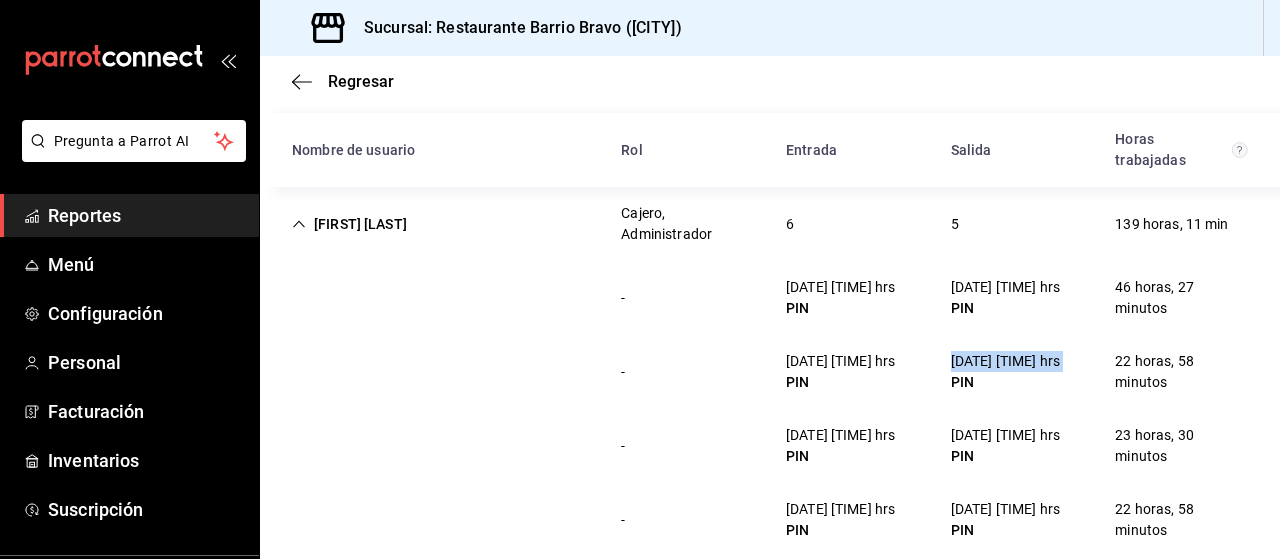 click on "5/08/25 12:42   hrs" at bounding box center [1005, 361] 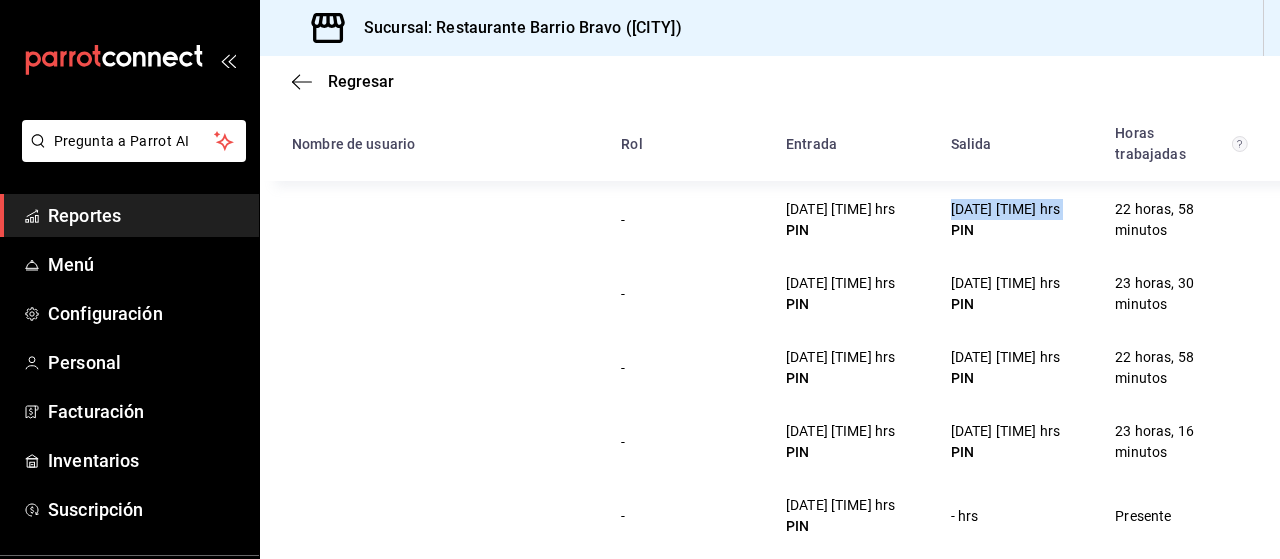 scroll, scrollTop: 305, scrollLeft: 0, axis: vertical 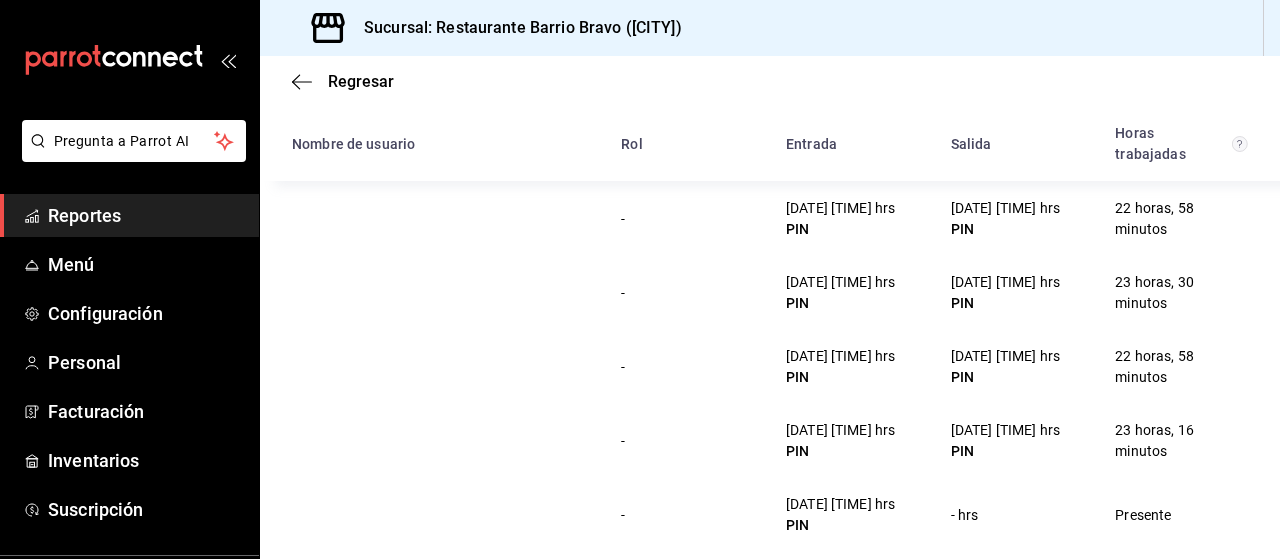 click on "- 6/08/25 13:33   hrs PIN 7/08/25 12:32   hrs PIN 22 horas, 58 minutos" at bounding box center (770, 367) 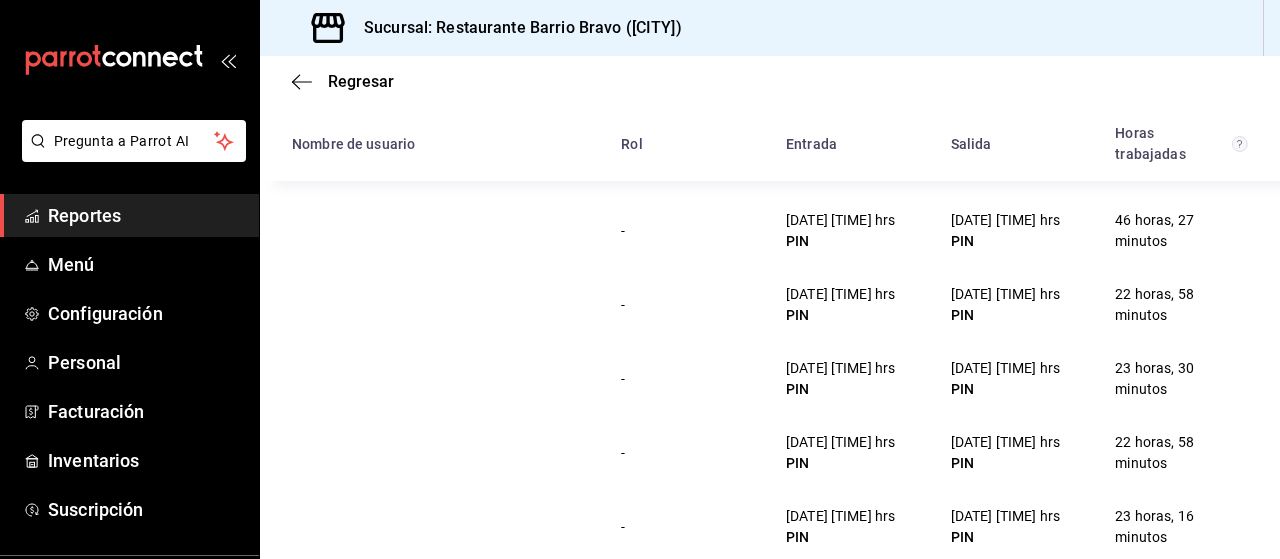 scroll, scrollTop: 0, scrollLeft: 0, axis: both 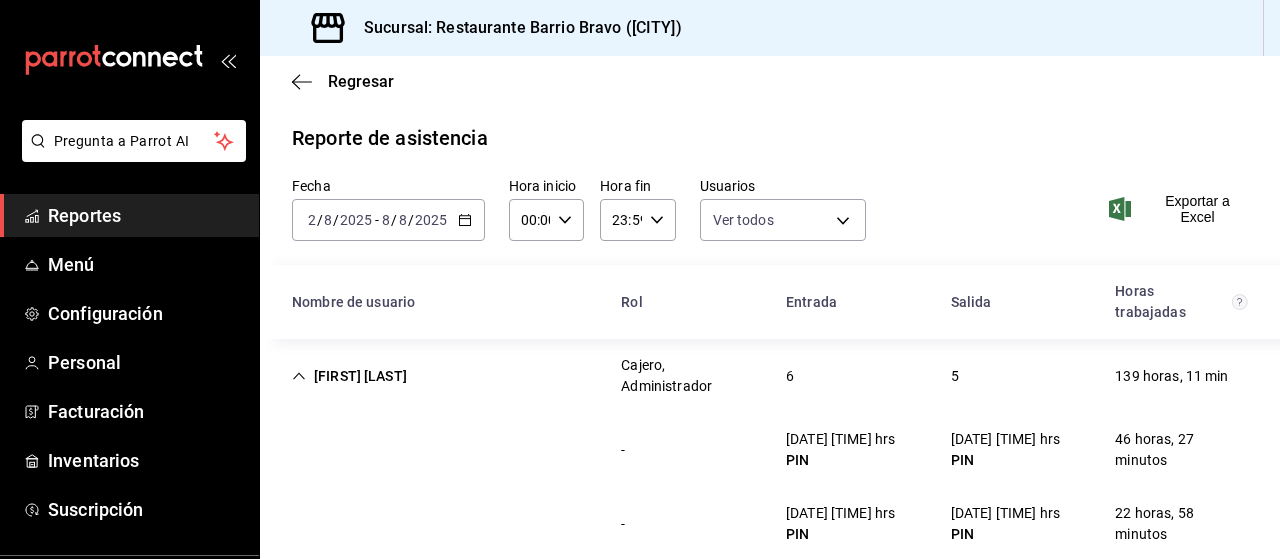 click on "Angel Perea Cajero, Administrador 6 5 139 horas, 11 min" at bounding box center (770, 376) 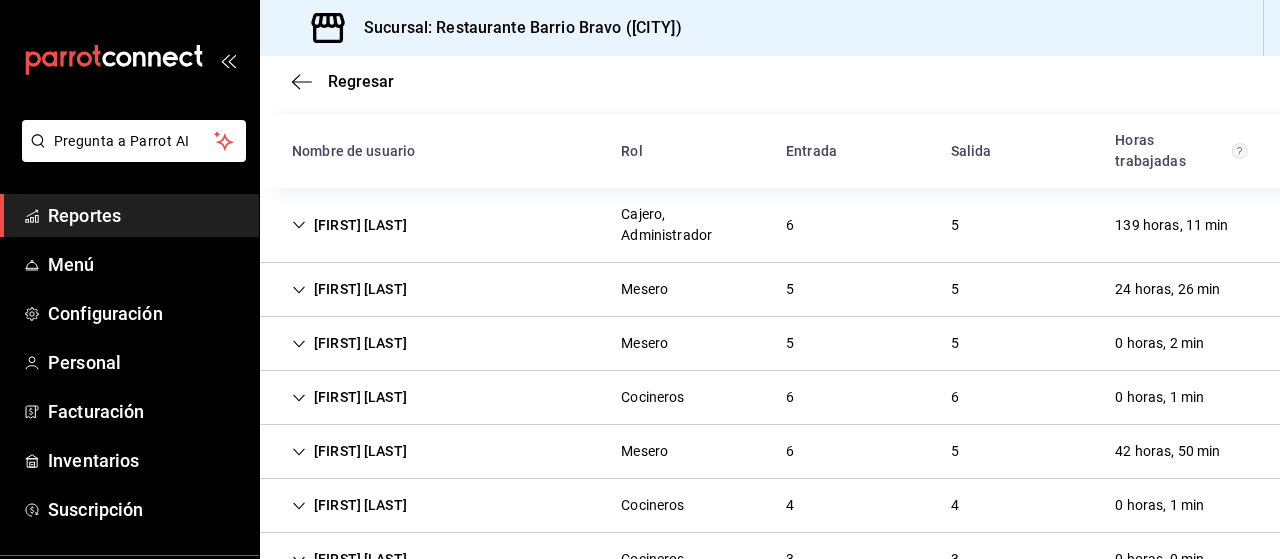 scroll, scrollTop: 156, scrollLeft: 0, axis: vertical 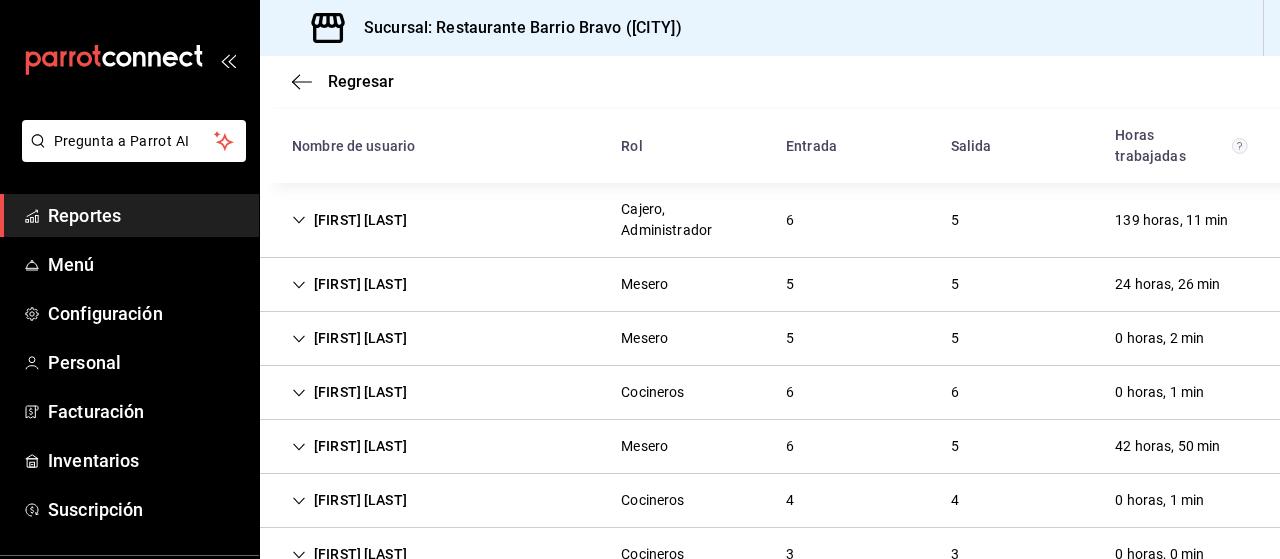 click on "Sergio Torres" at bounding box center (349, 284) 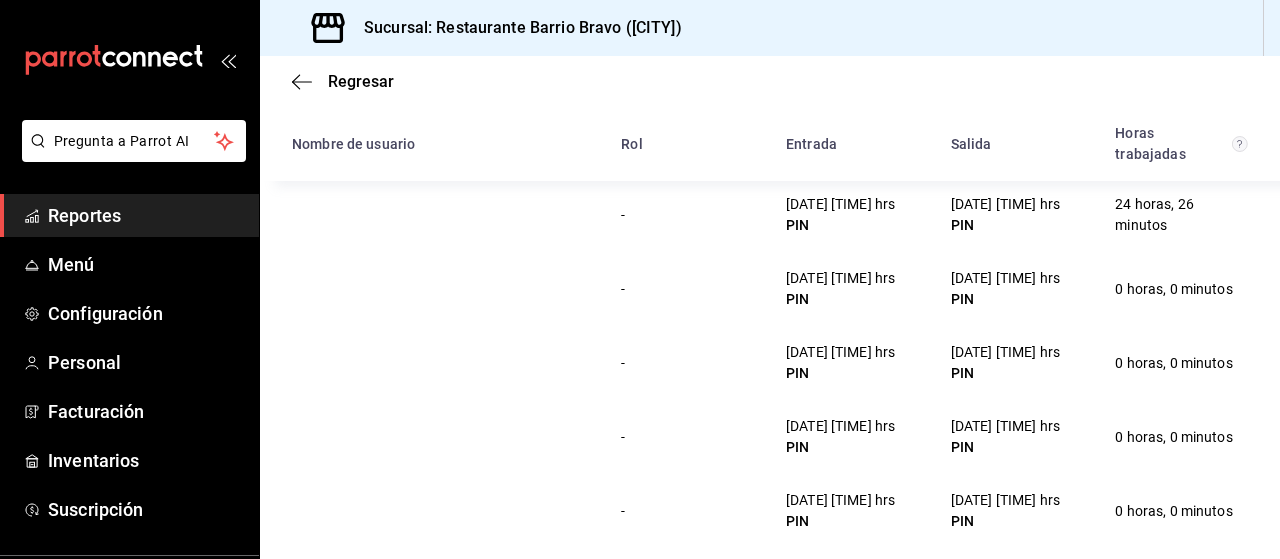 scroll, scrollTop: 287, scrollLeft: 0, axis: vertical 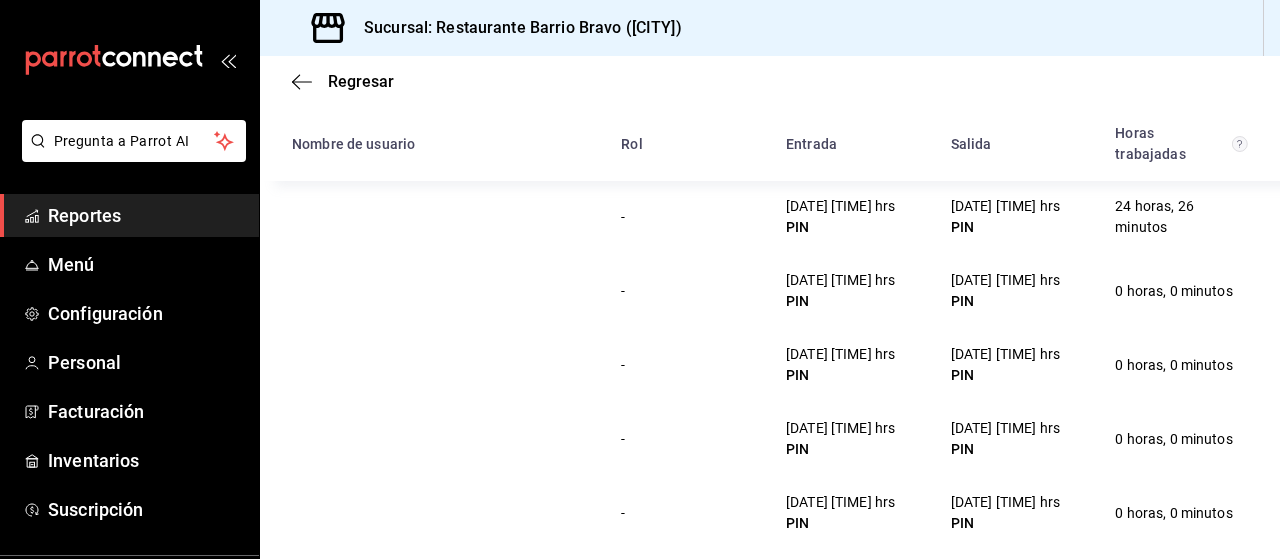 click on "7/08/25 13:01   hrs PIN" at bounding box center (840, 439) 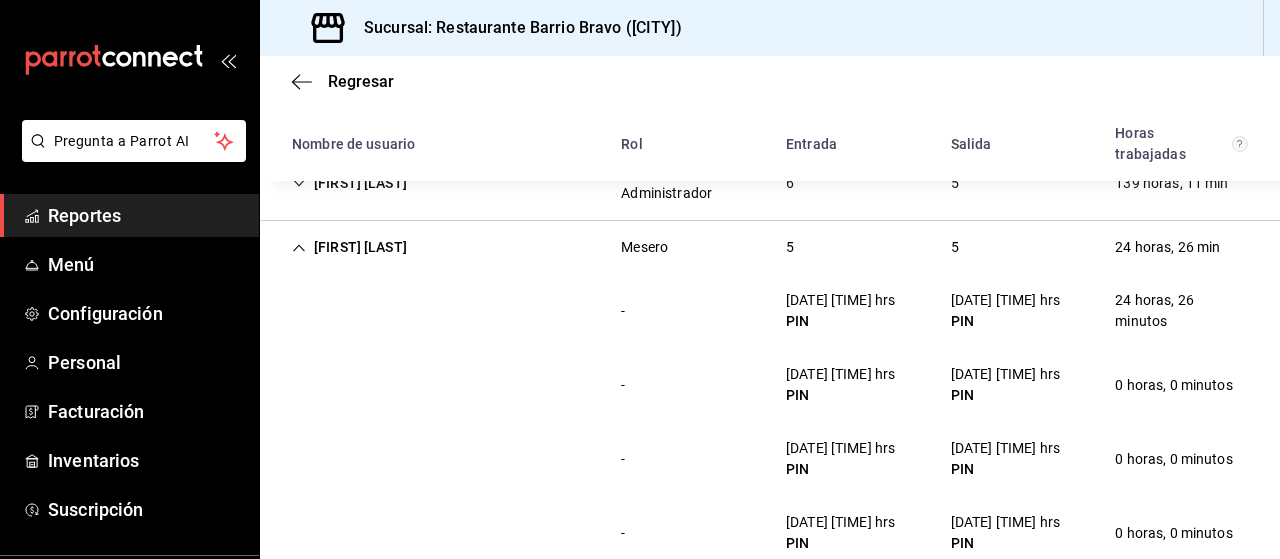 scroll, scrollTop: 183, scrollLeft: 0, axis: vertical 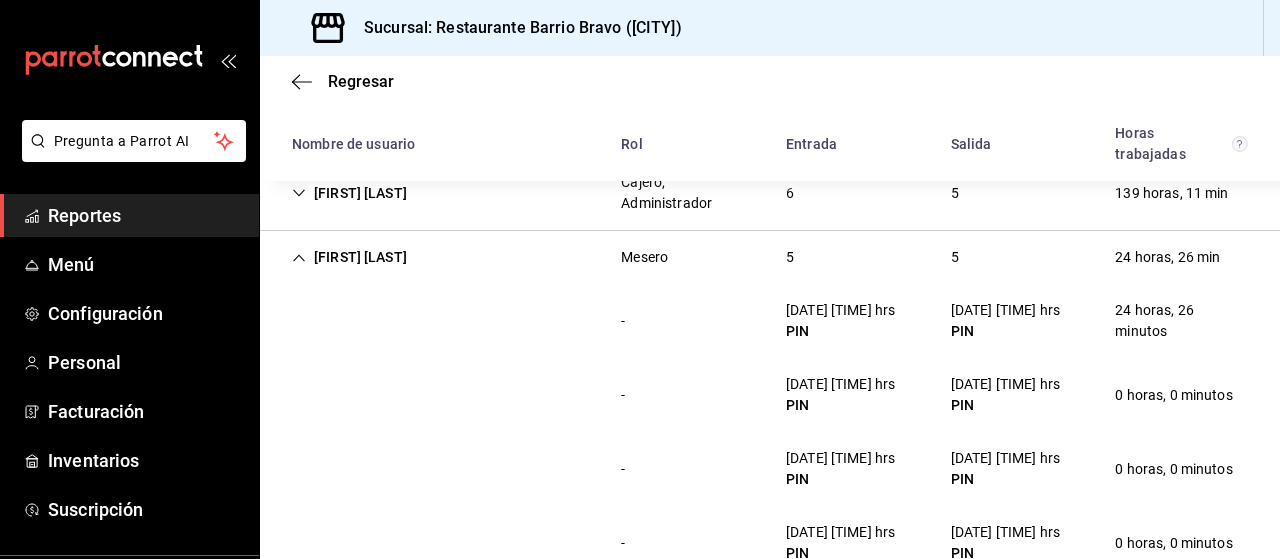 click on "Sergio Torres" at bounding box center [349, 257] 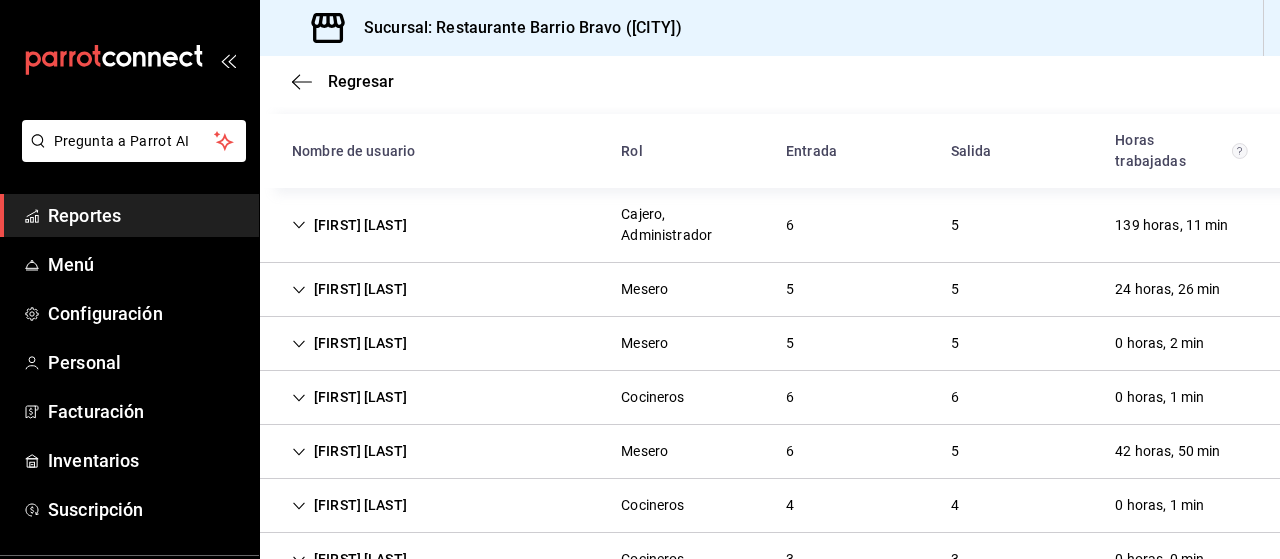 scroll, scrollTop: 223, scrollLeft: 0, axis: vertical 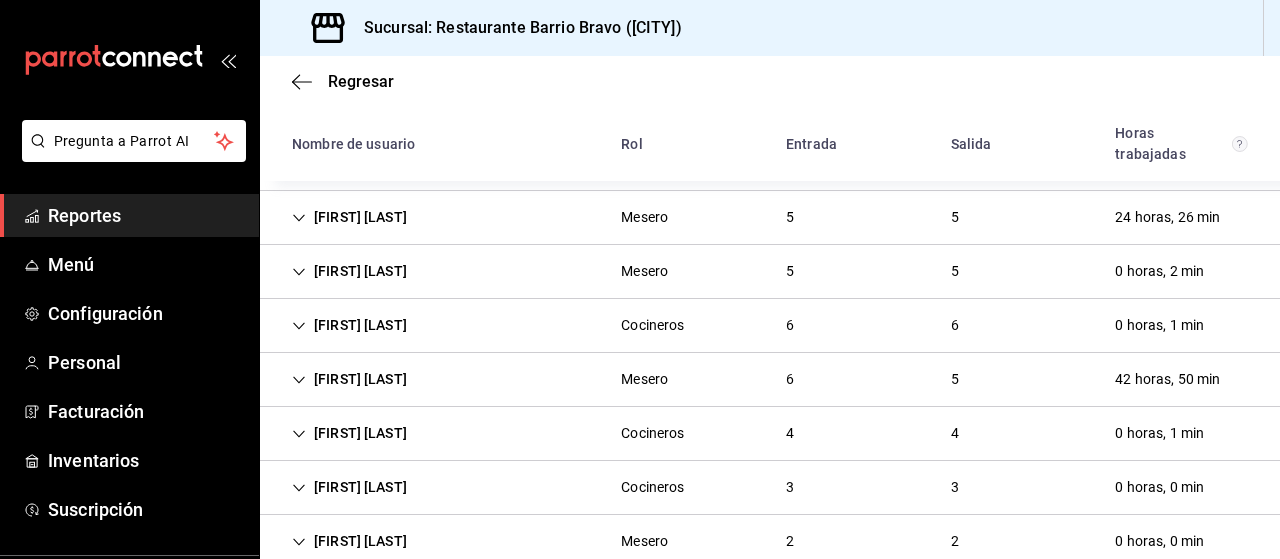 click on "Aurora Silva Mesero 5 5 0 horas, 2 min" at bounding box center [770, 272] 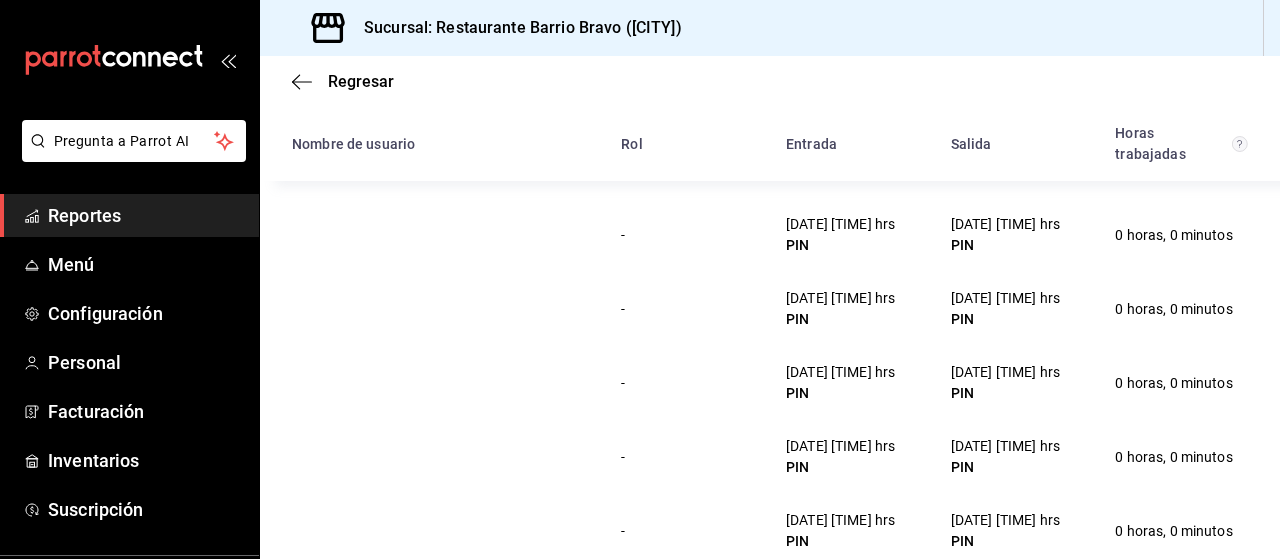 scroll, scrollTop: 324, scrollLeft: 0, axis: vertical 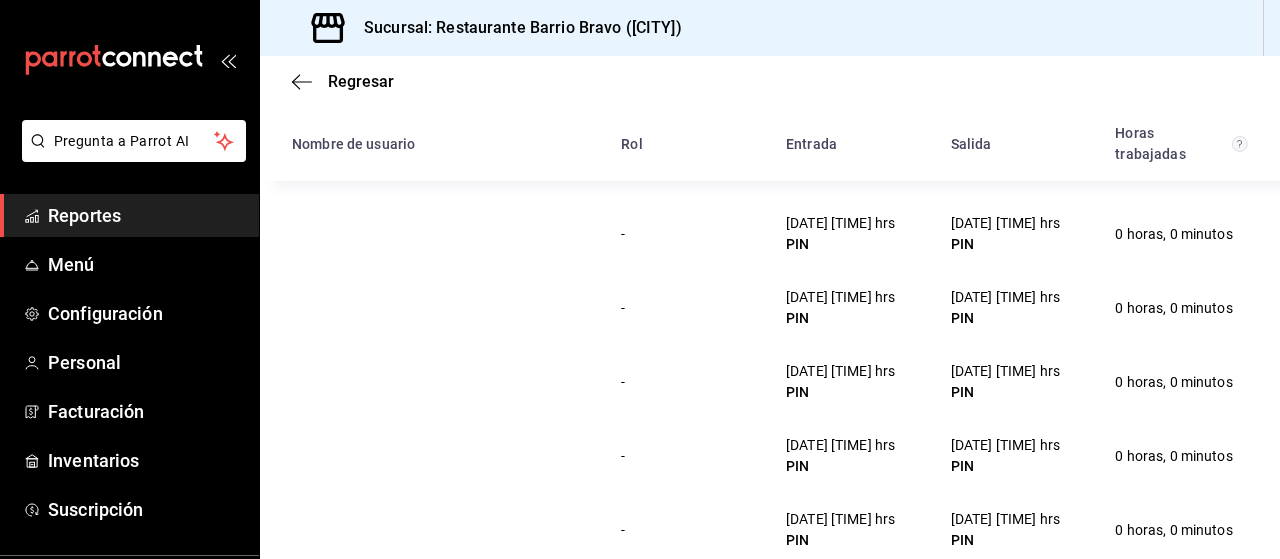 click on "4/08/25 12:45   hrs" at bounding box center (1005, 223) 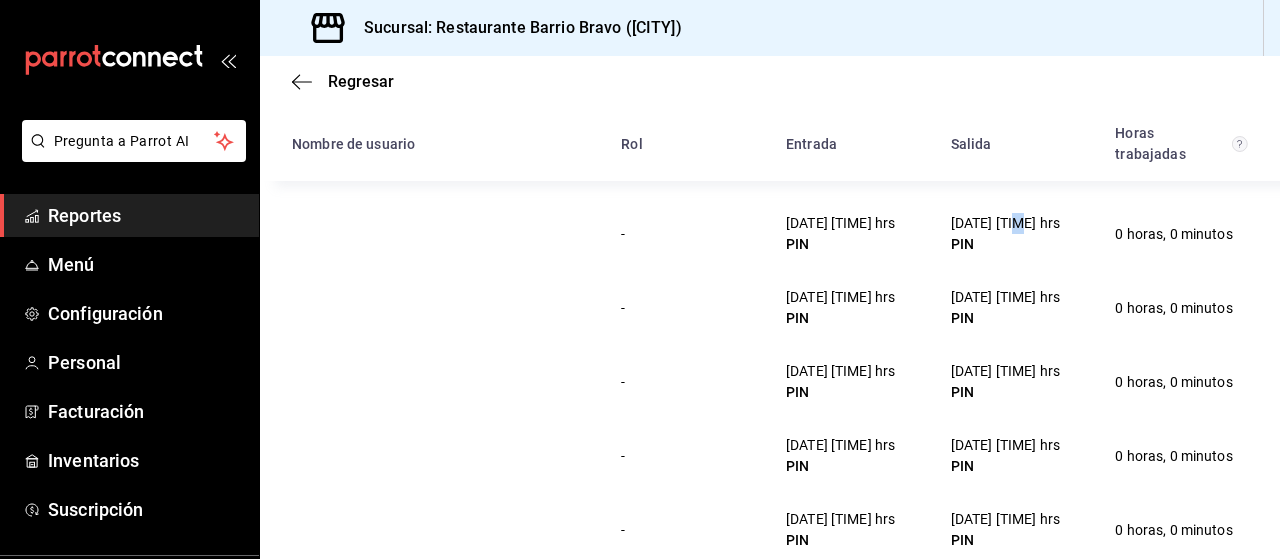 click on "4/08/25 12:45   hrs" at bounding box center (1005, 223) 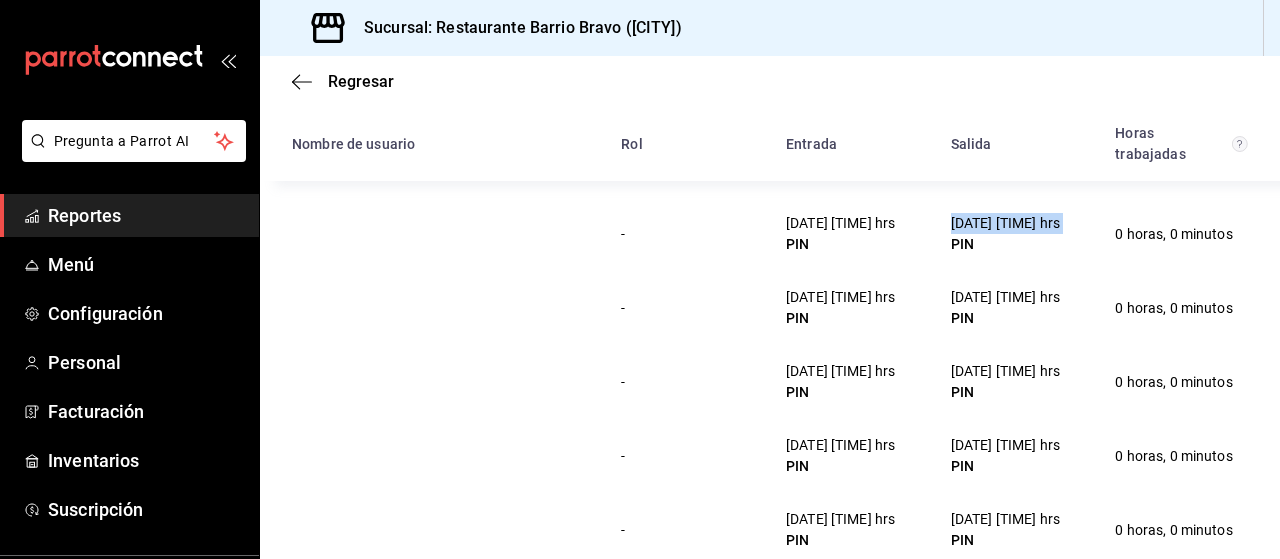 click on "4/08/25 12:45   hrs" at bounding box center [1005, 223] 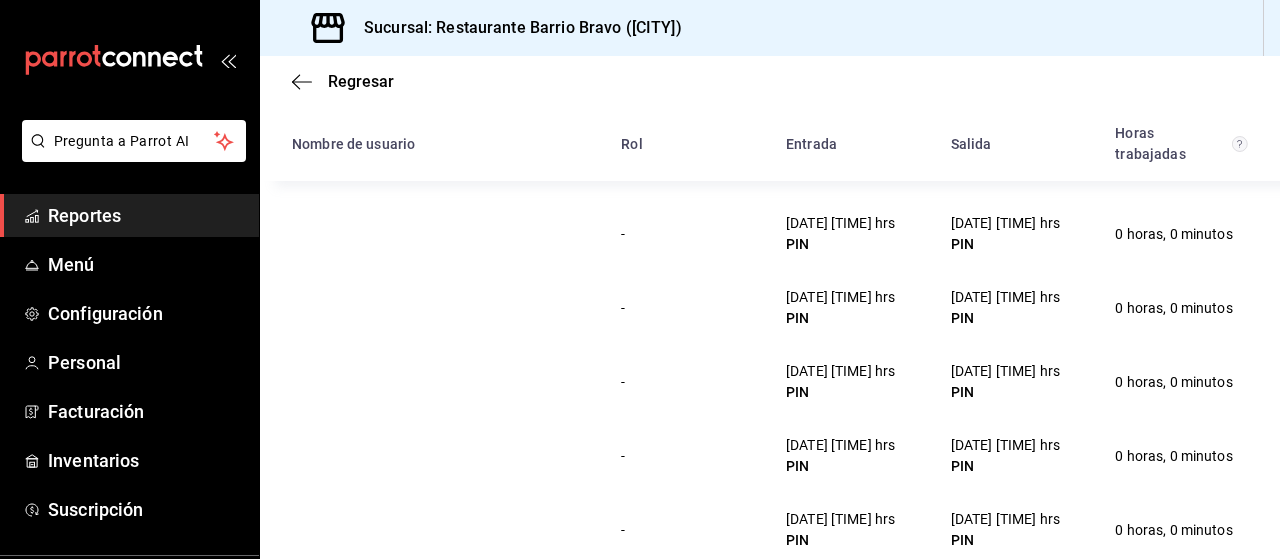 click on "5/08/25 11:12   hrs" at bounding box center (1005, 297) 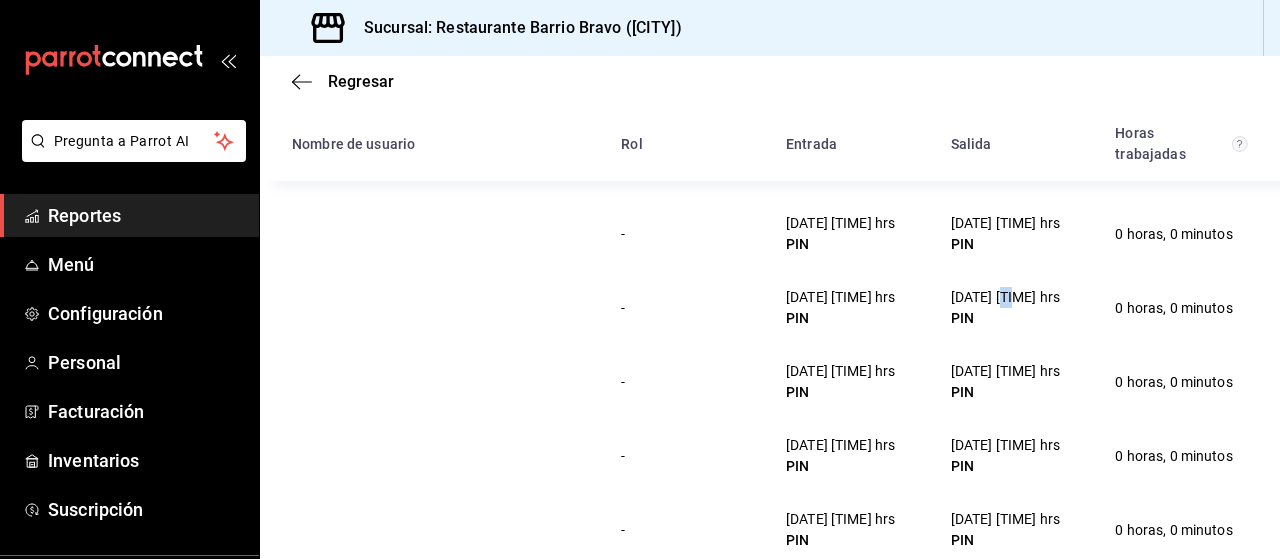 click on "5/08/25 11:12   hrs" at bounding box center (1005, 297) 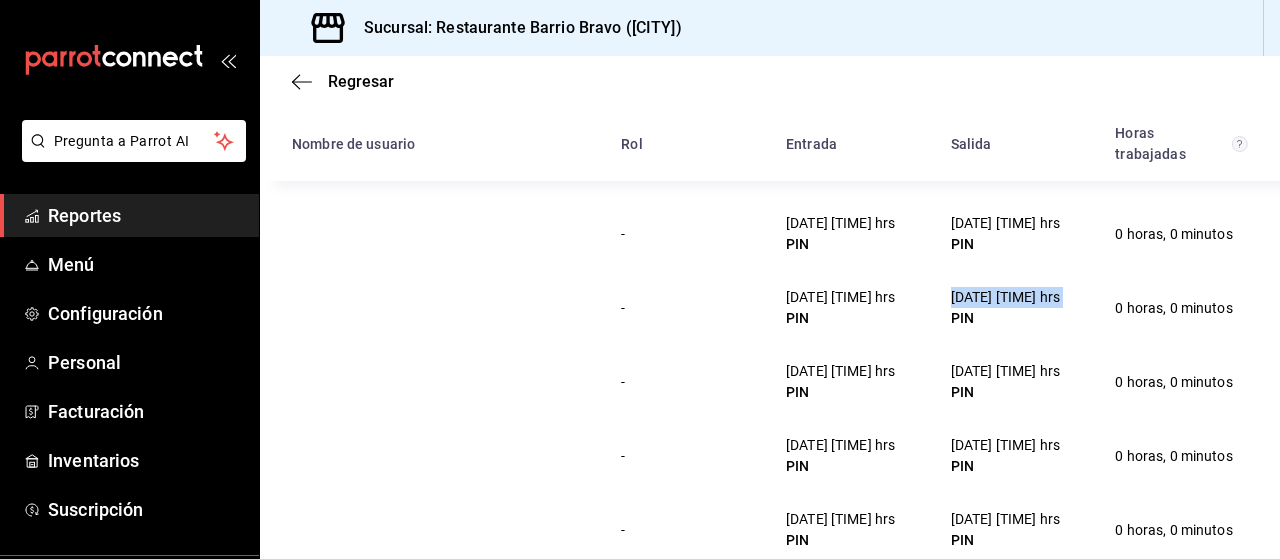 click on "5/08/25 11:12   hrs" at bounding box center [1005, 297] 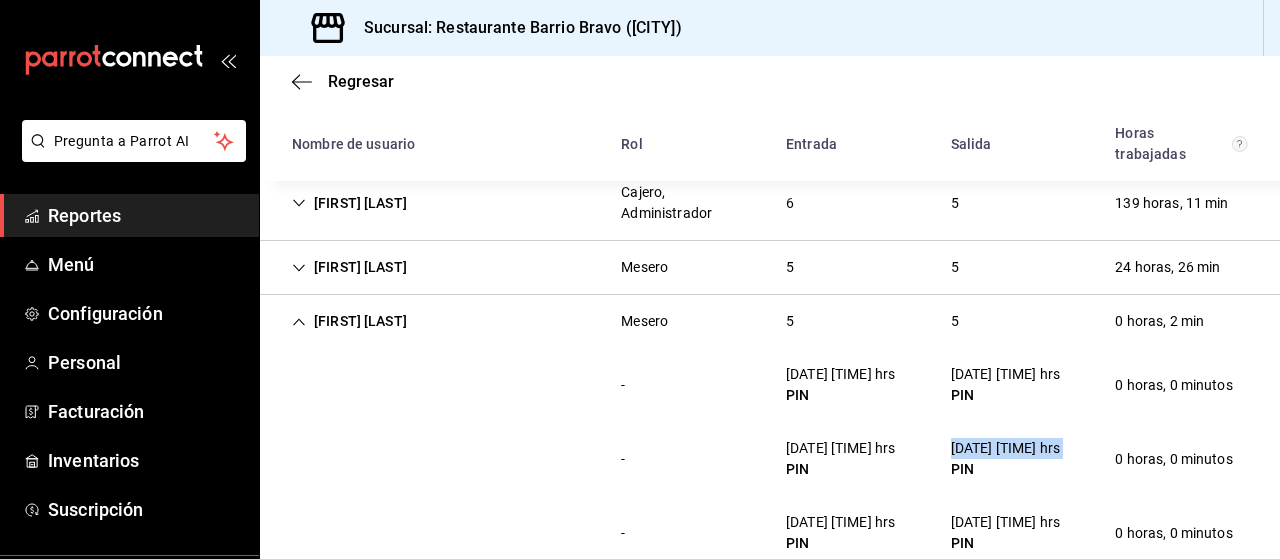 scroll, scrollTop: 201, scrollLeft: 0, axis: vertical 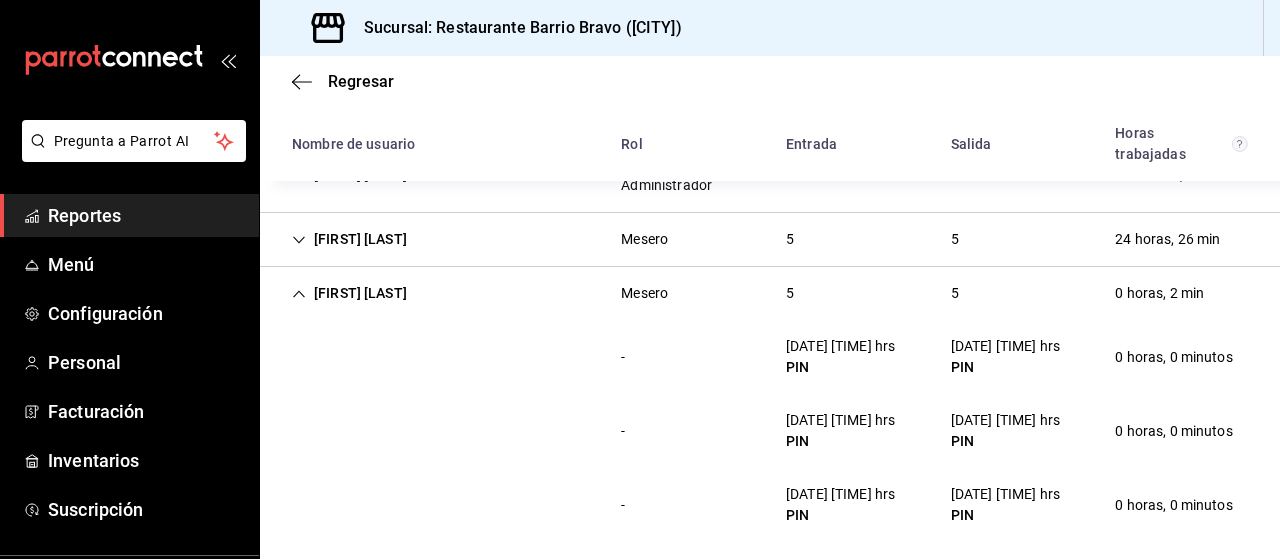click on "Aurora Silva" at bounding box center (349, 293) 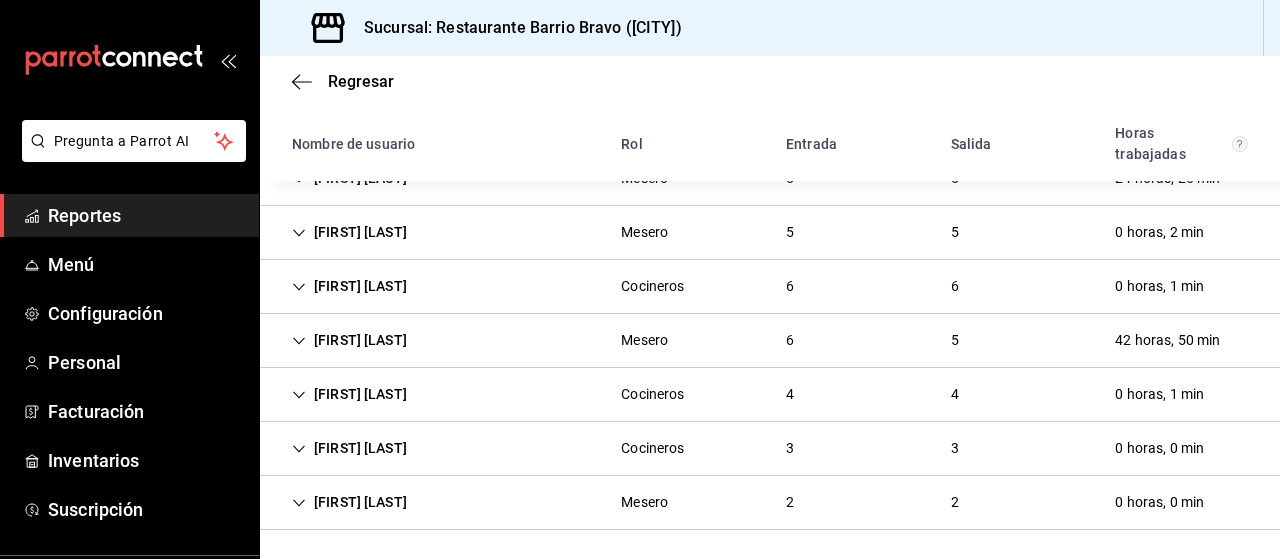 click on "Raul Garcia" at bounding box center [349, 286] 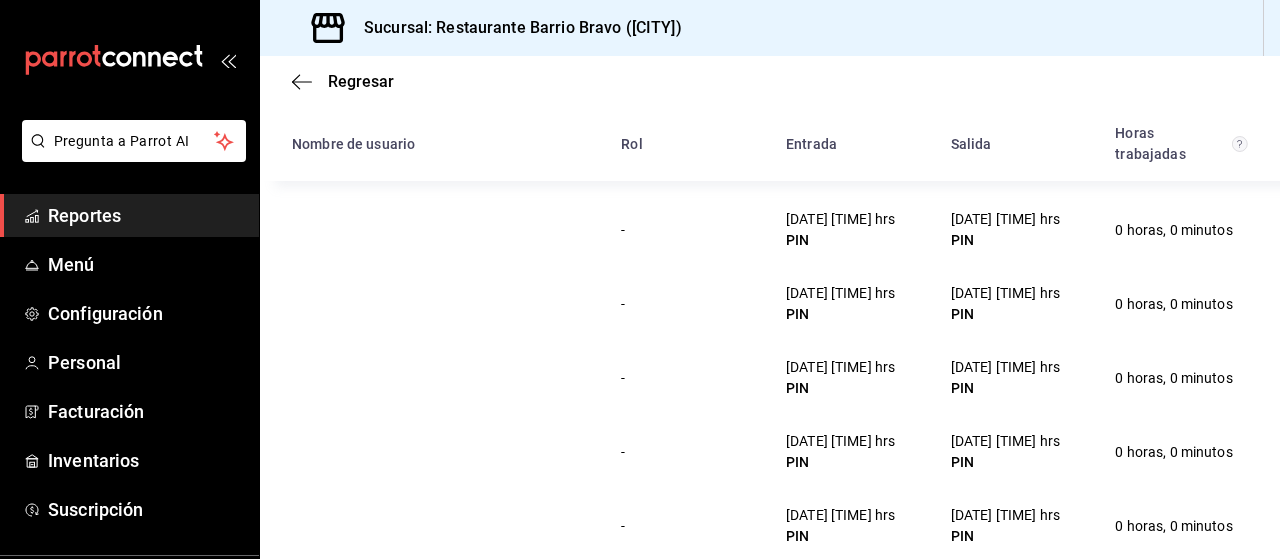 scroll, scrollTop: 458, scrollLeft: 0, axis: vertical 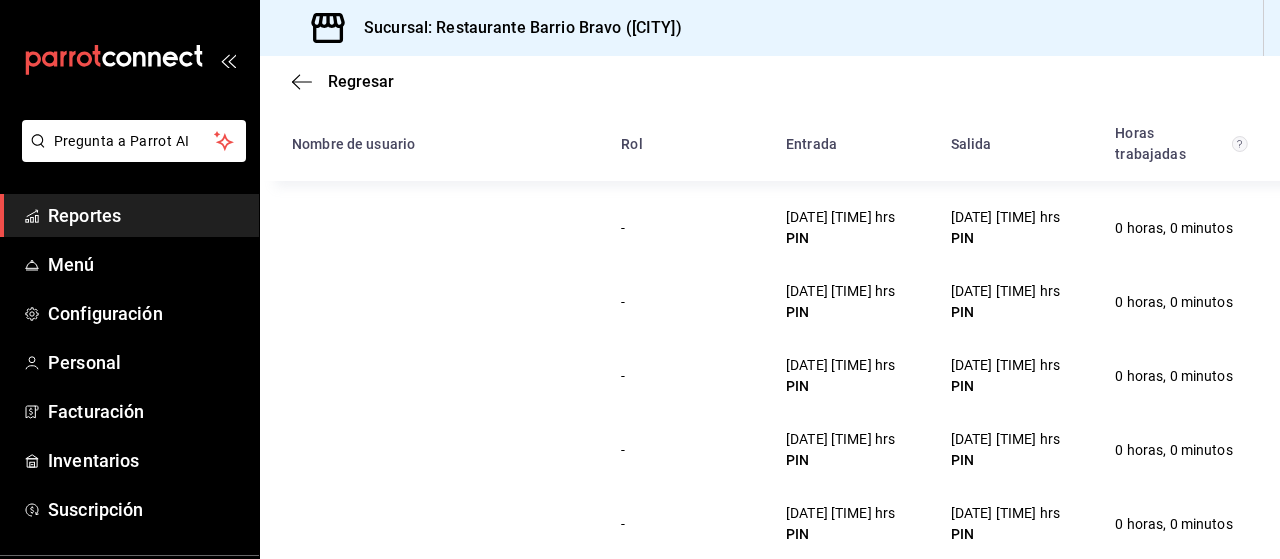 click on "5/08/25 11:12   hrs" at bounding box center (1005, 291) 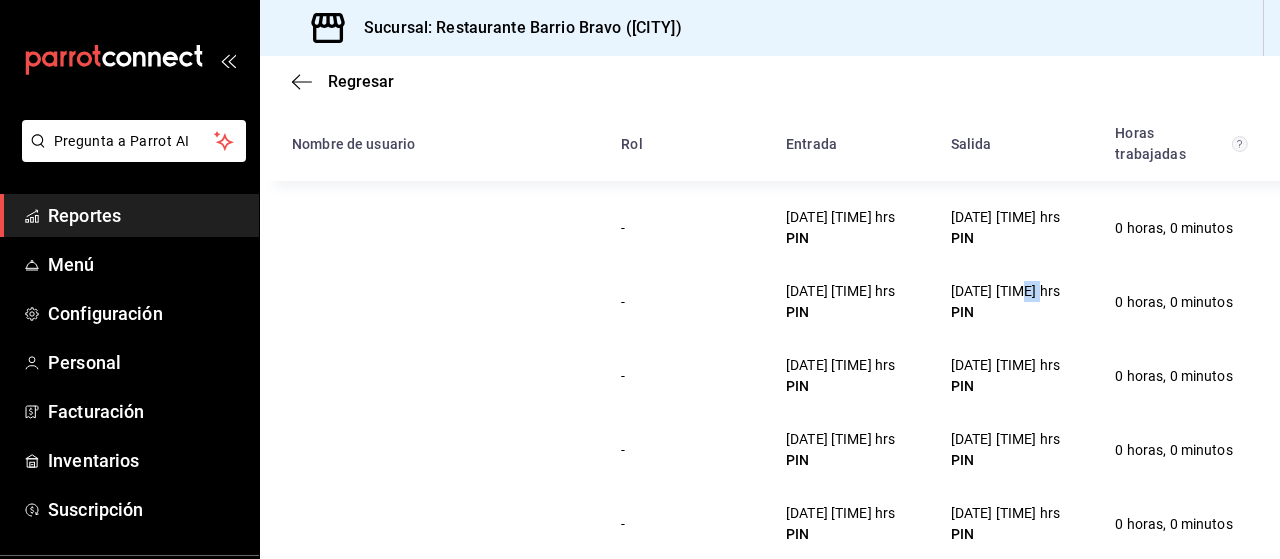 click on "5/08/25 11:12   hrs" at bounding box center [1005, 291] 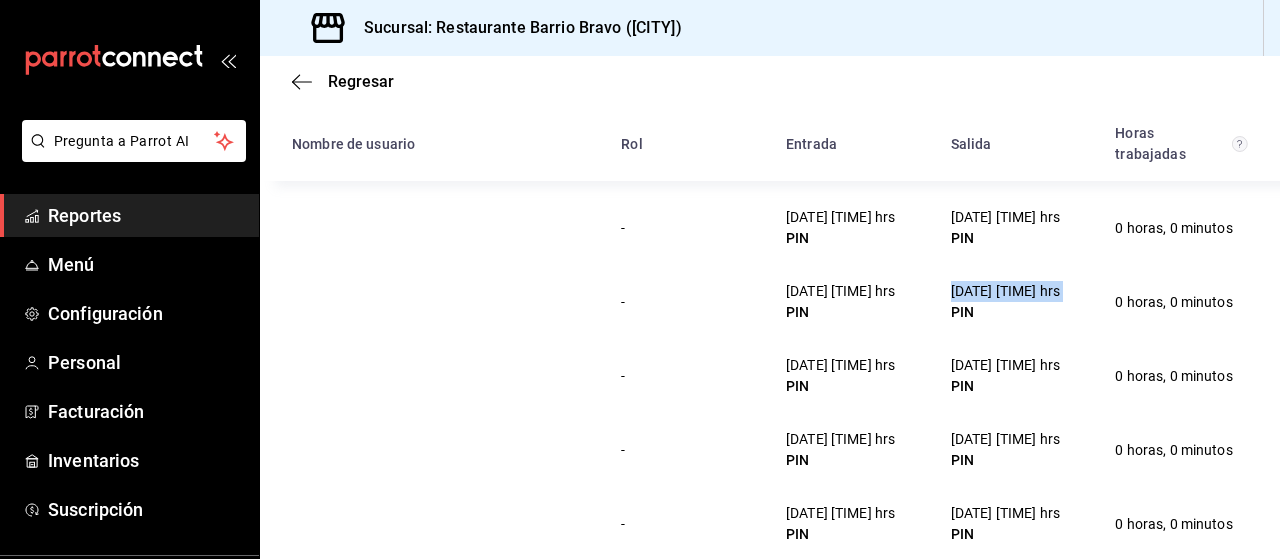 click on "5/08/25 11:12   hrs" at bounding box center (1005, 291) 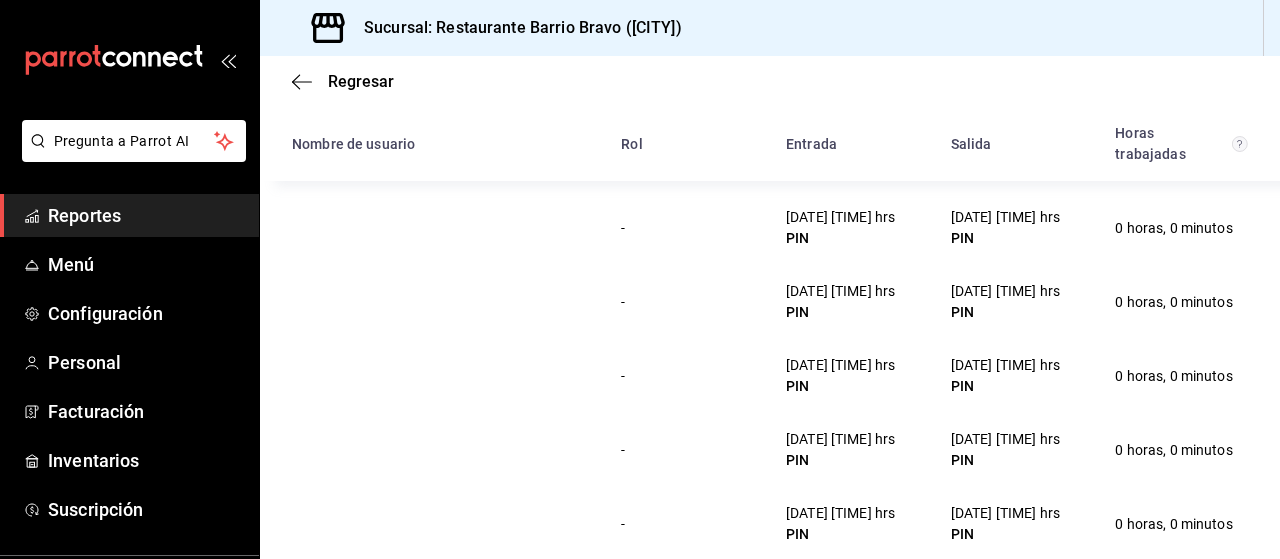 click on "PIN" at bounding box center [1005, 386] 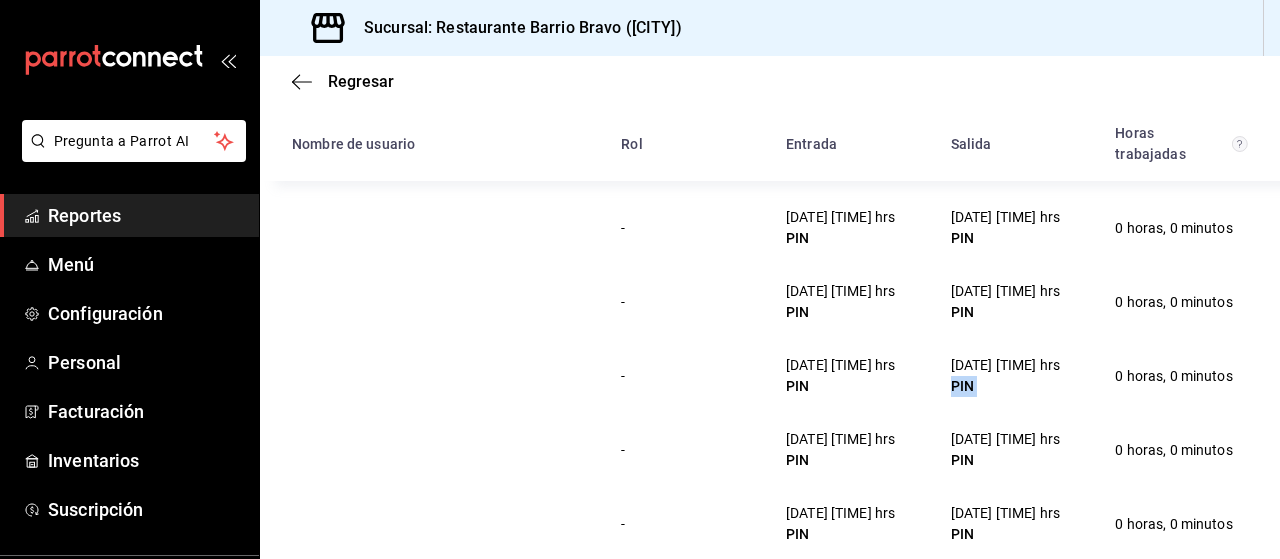 click on "PIN" at bounding box center (1005, 386) 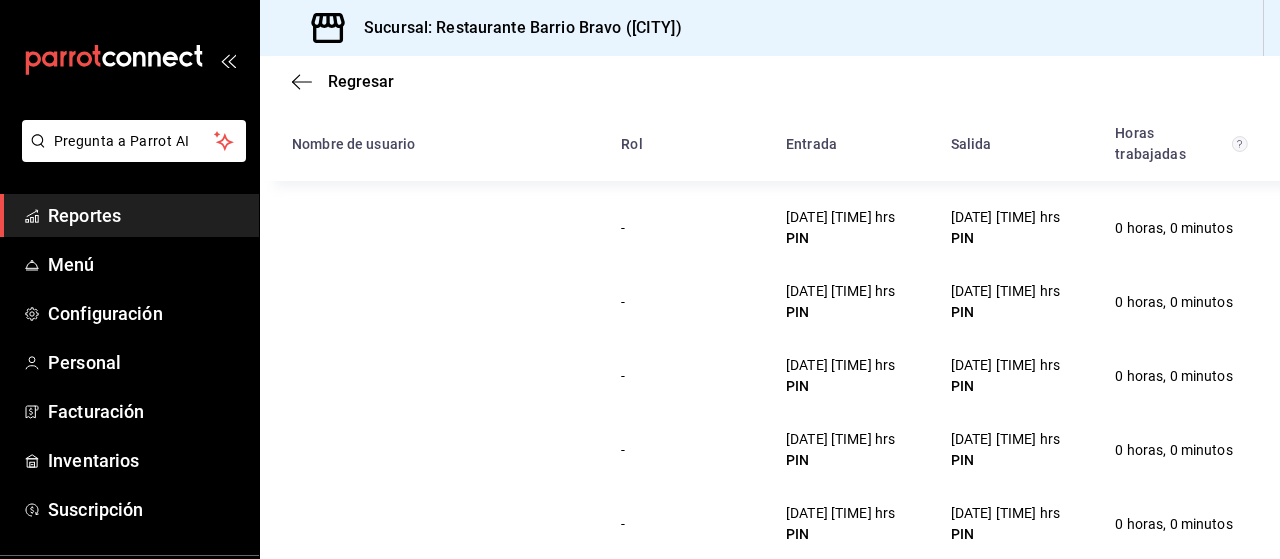 click on "6/08/25 13:03   hrs" at bounding box center (1005, 365) 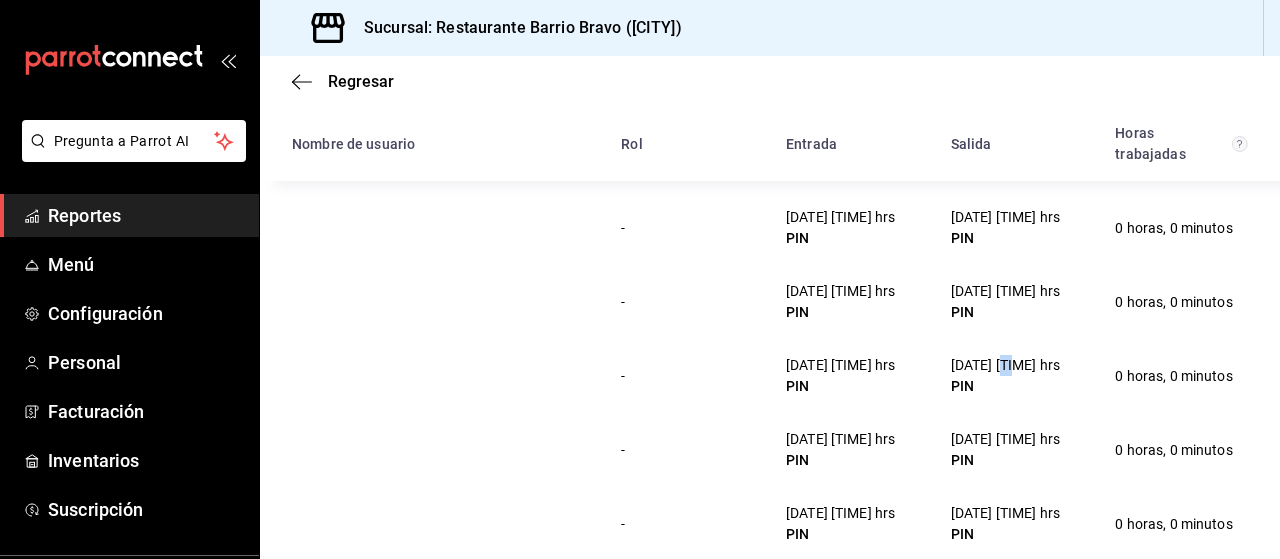 click on "6/08/25 13:03   hrs" at bounding box center (1005, 365) 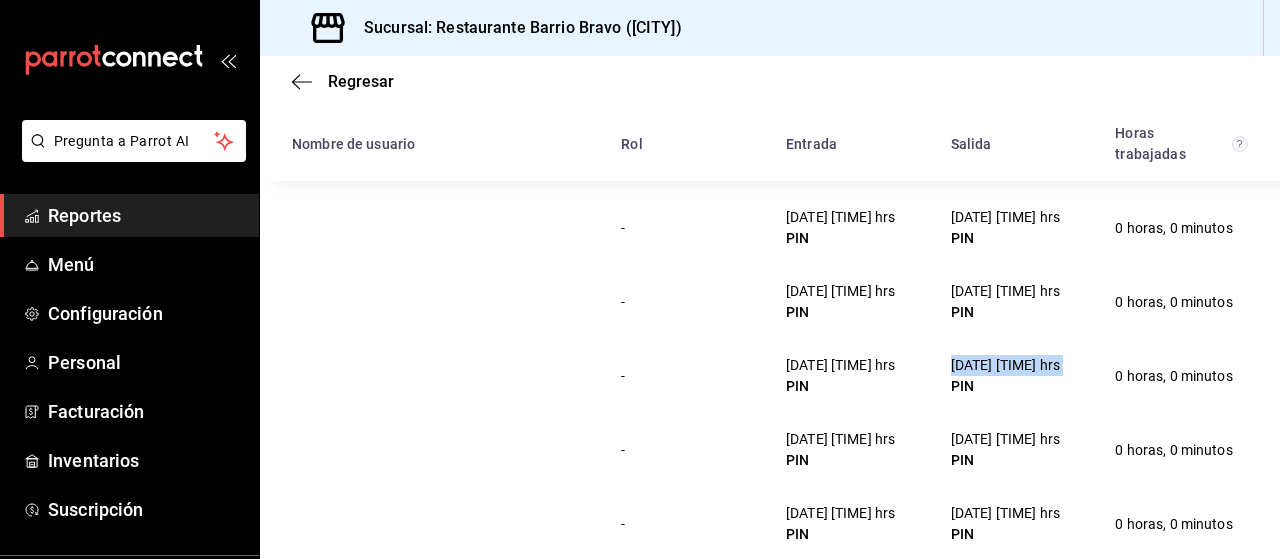 click on "6/08/25 13:03   hrs" at bounding box center (1005, 365) 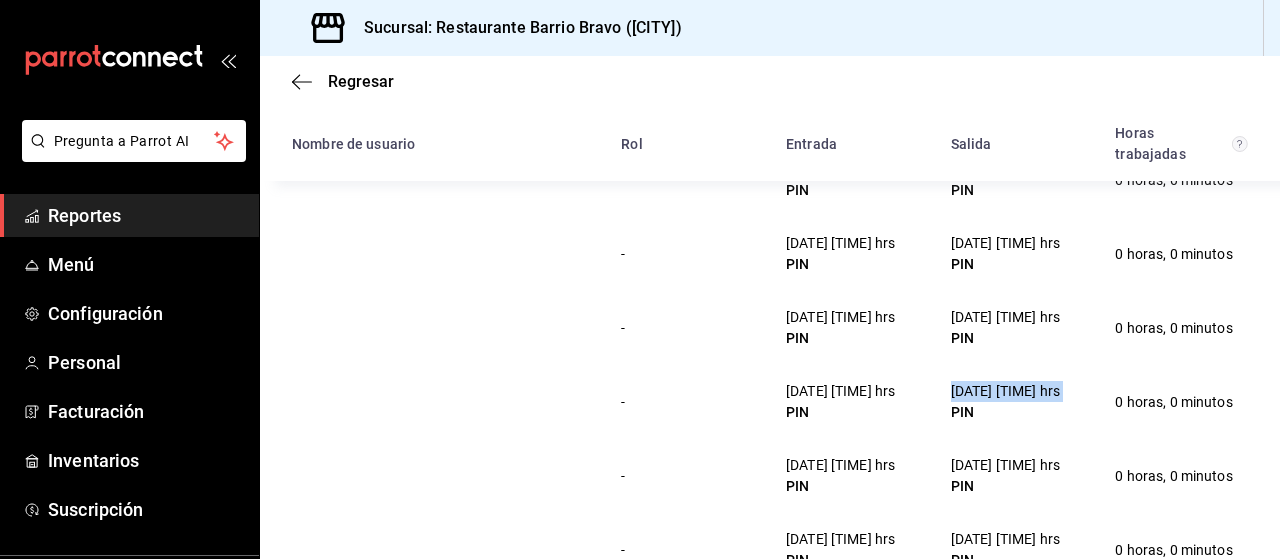 scroll, scrollTop: 430, scrollLeft: 0, axis: vertical 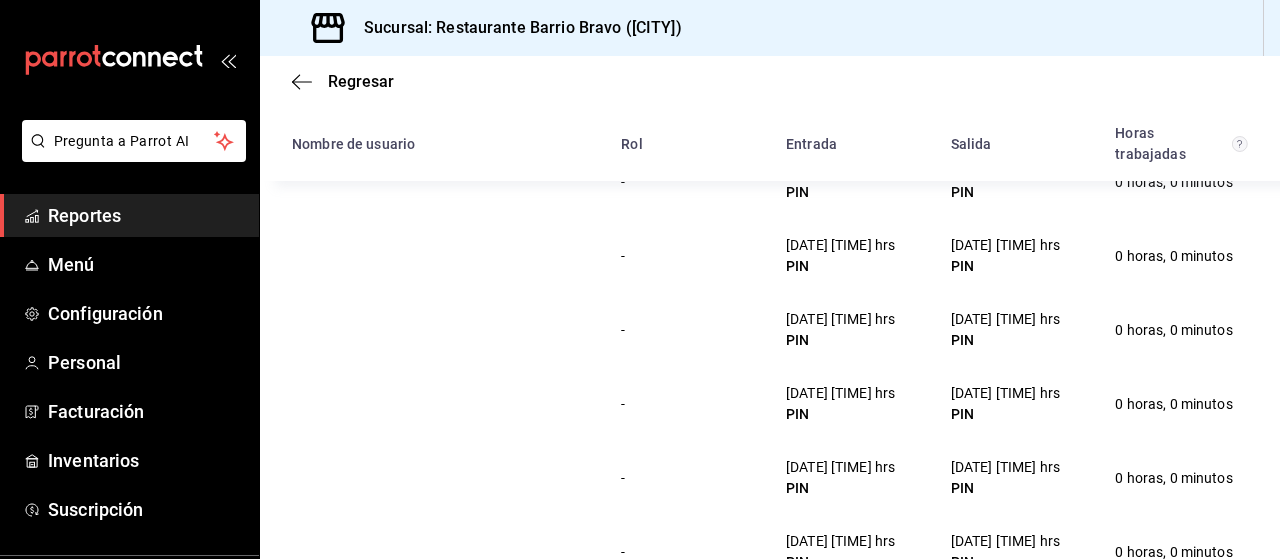 click on "4/08/25 12:47   hrs" at bounding box center [1005, 245] 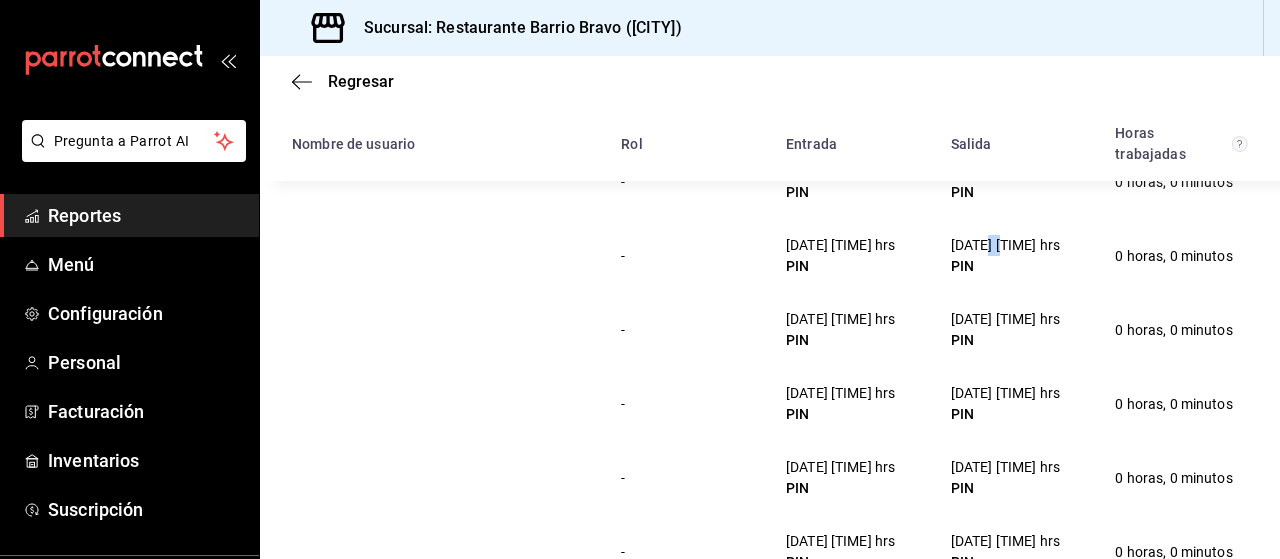 click on "4/08/25 12:47   hrs" at bounding box center [1005, 245] 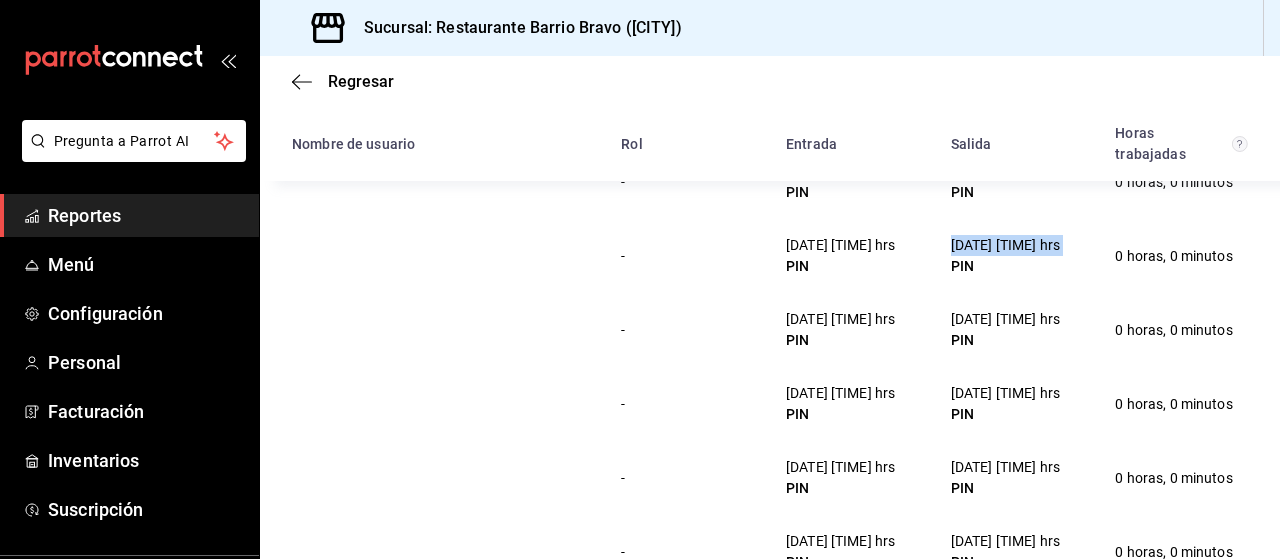 click on "4/08/25 12:47   hrs" at bounding box center [1005, 245] 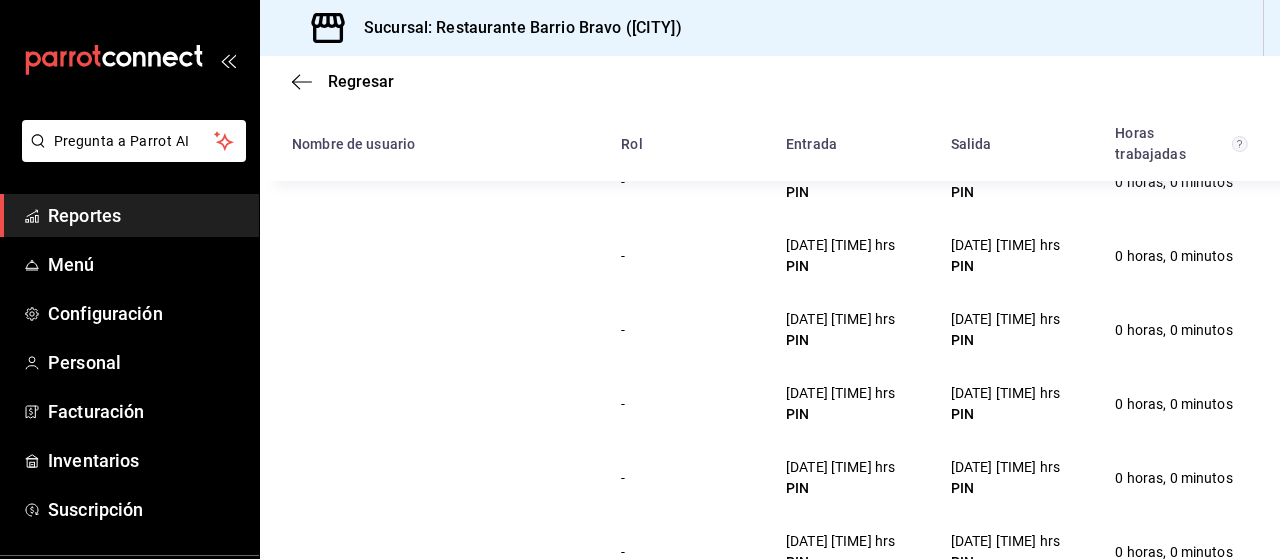 click on "5/08/25 11:12   hrs" at bounding box center [1005, 319] 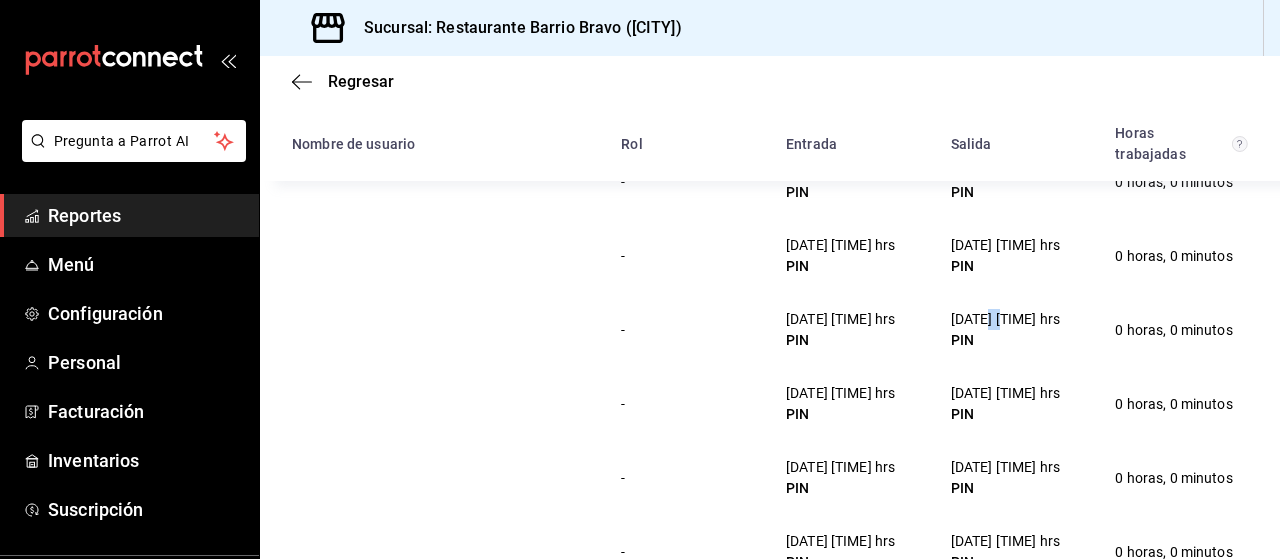 click on "5/08/25 11:12   hrs" at bounding box center (1005, 319) 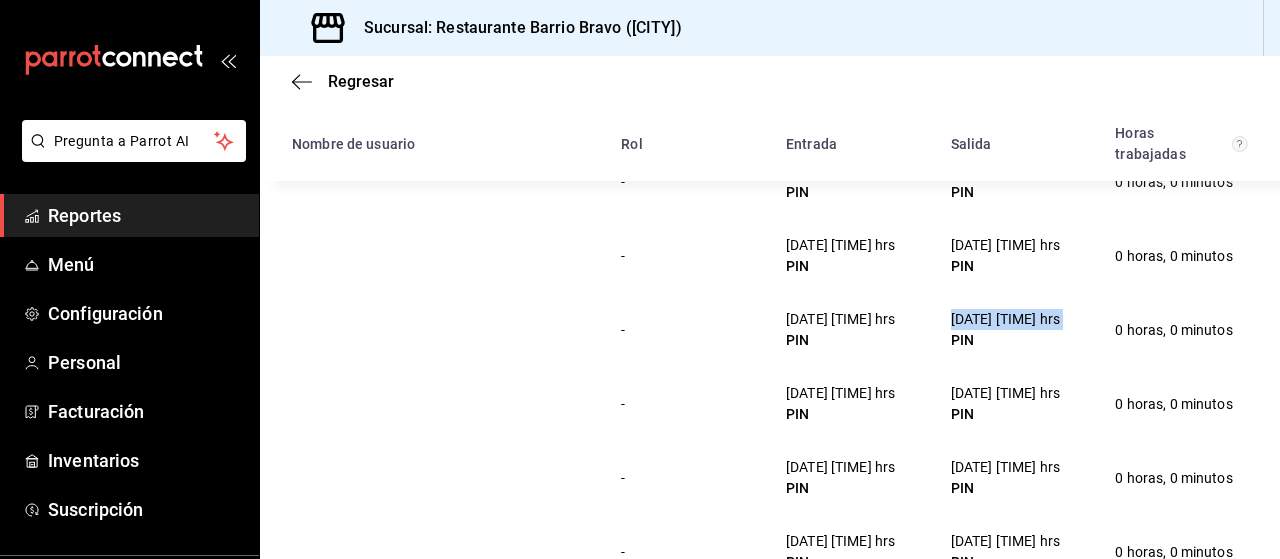click on "5/08/25 11:12   hrs" at bounding box center [1005, 319] 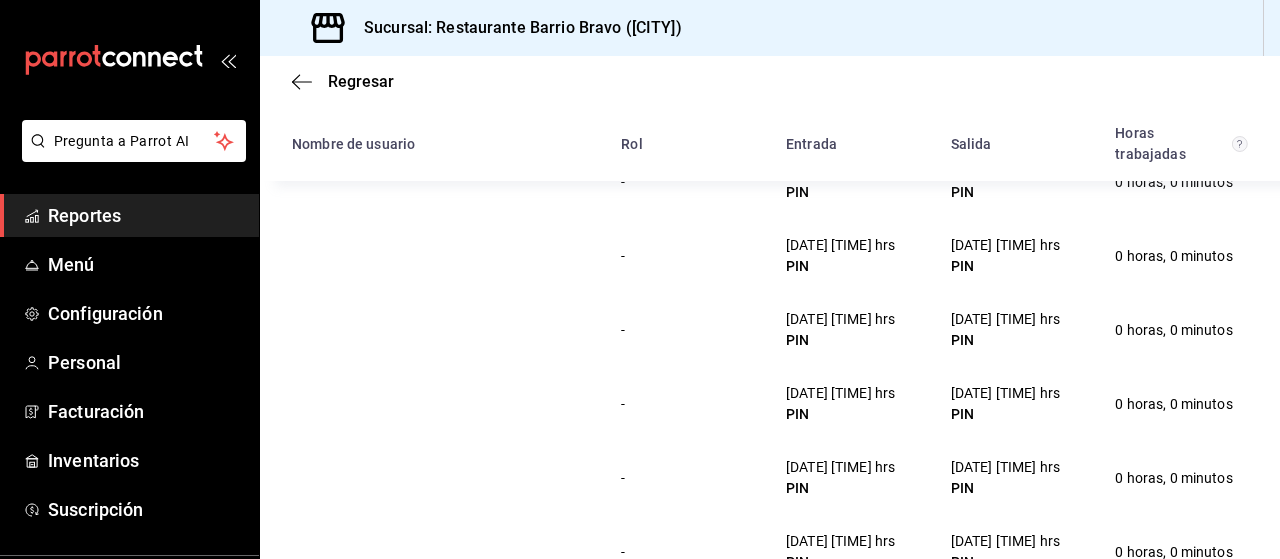 click on "6/08/25 13:03   hrs" at bounding box center [1005, 393] 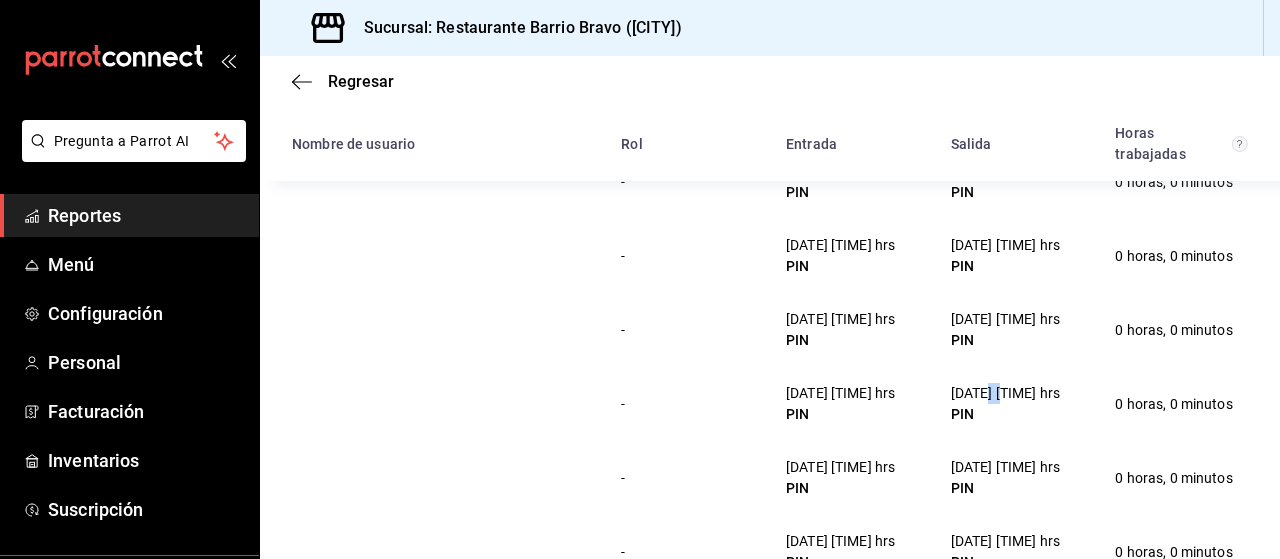 click on "6/08/25 13:03   hrs" at bounding box center [1005, 393] 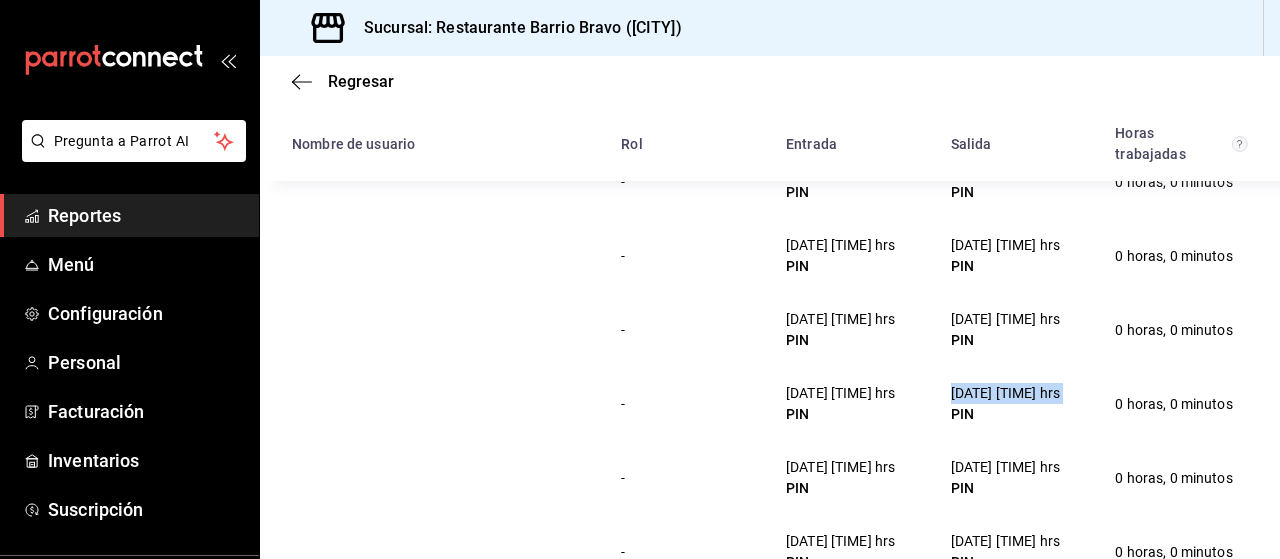 click on "6/08/25 13:03   hrs" at bounding box center (1005, 393) 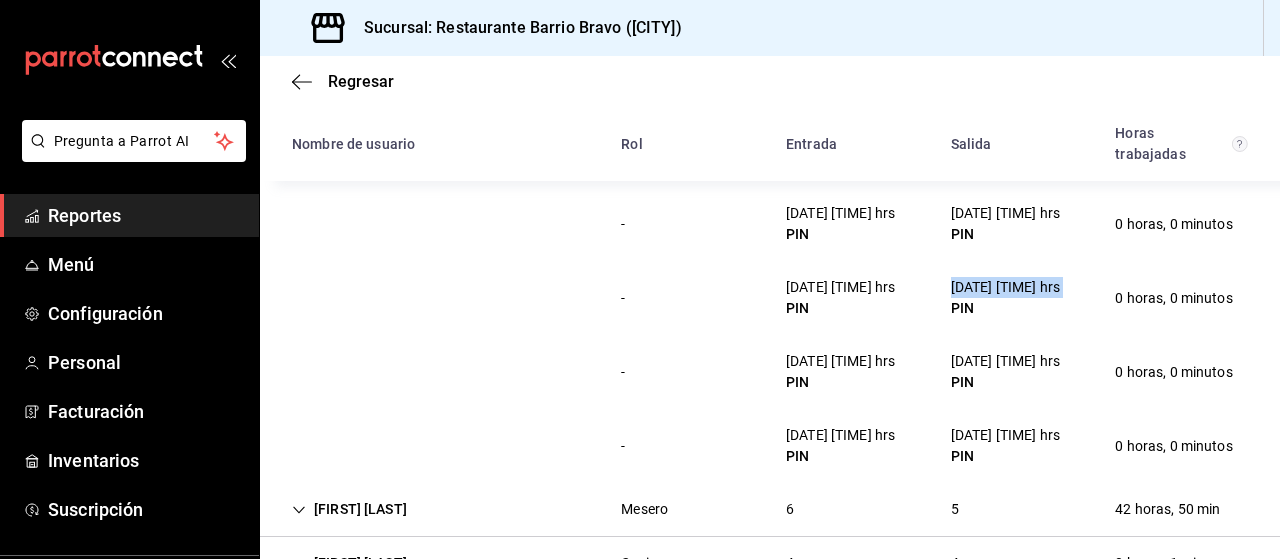scroll, scrollTop: 540, scrollLeft: 0, axis: vertical 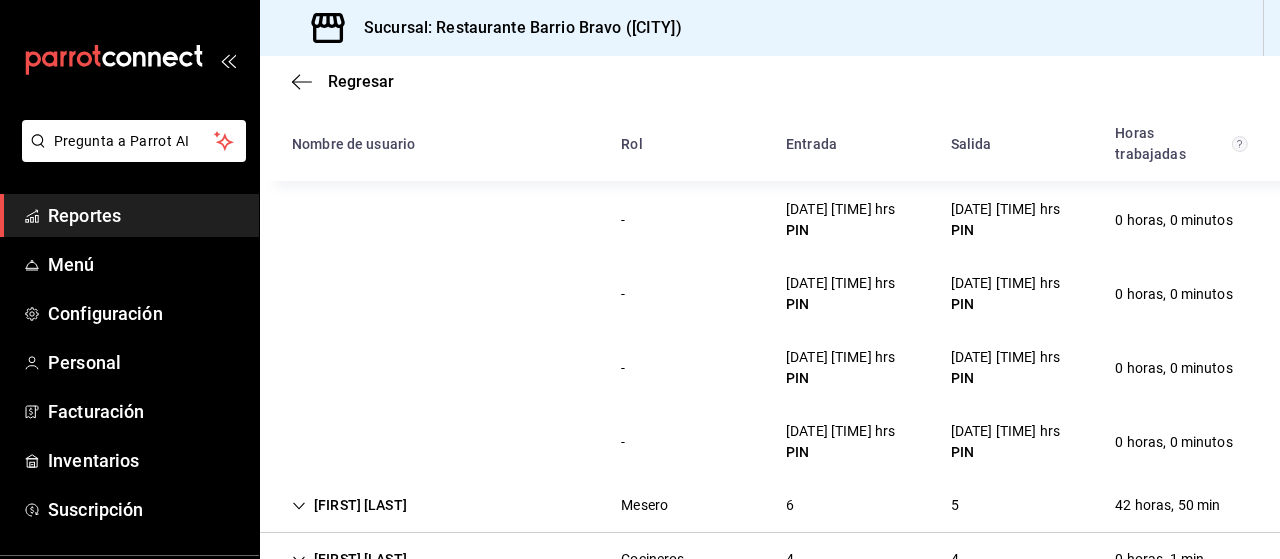 click on "PIN" at bounding box center [1005, 378] 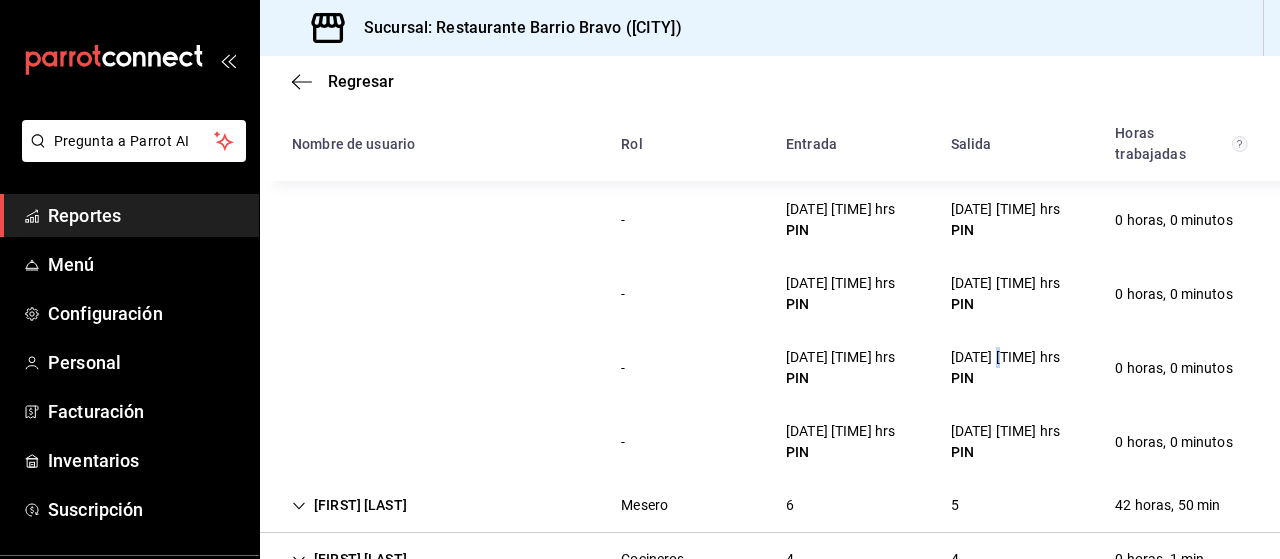 click on "7/08/25 12:54   hrs" at bounding box center (1005, 357) 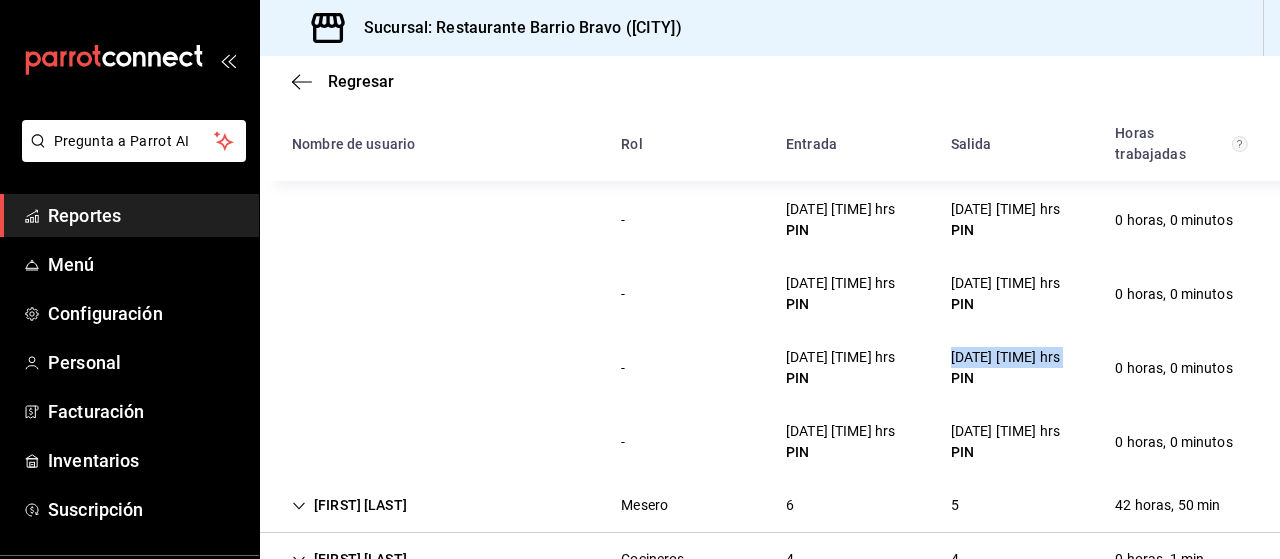 click on "7/08/25 12:54   hrs" at bounding box center (1005, 357) 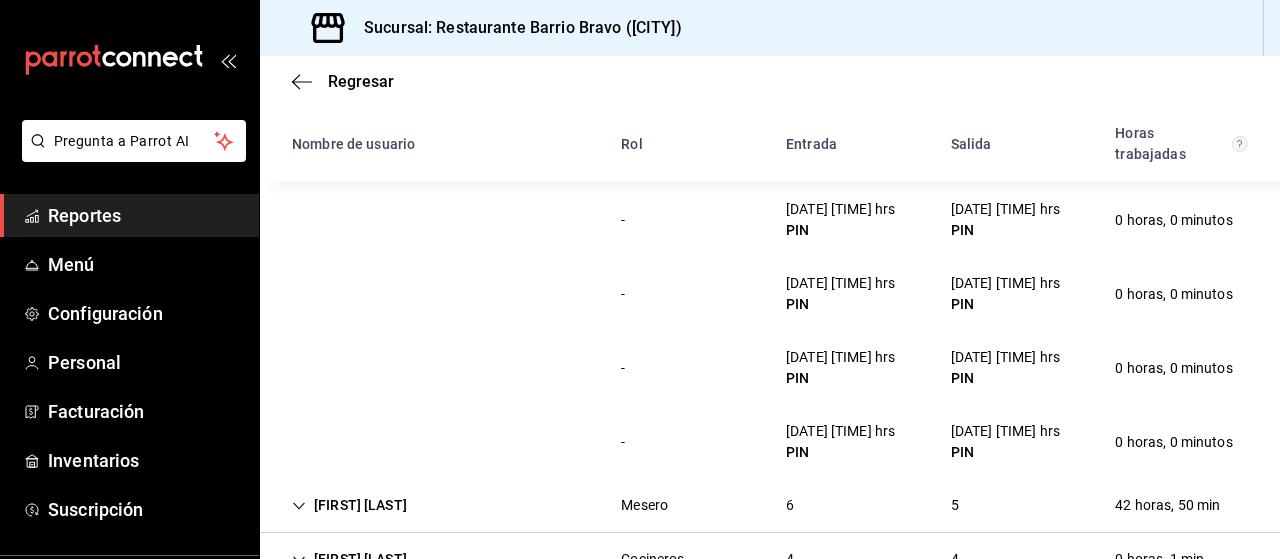 click on "8/08/25 12:59   hrs" at bounding box center (1005, 431) 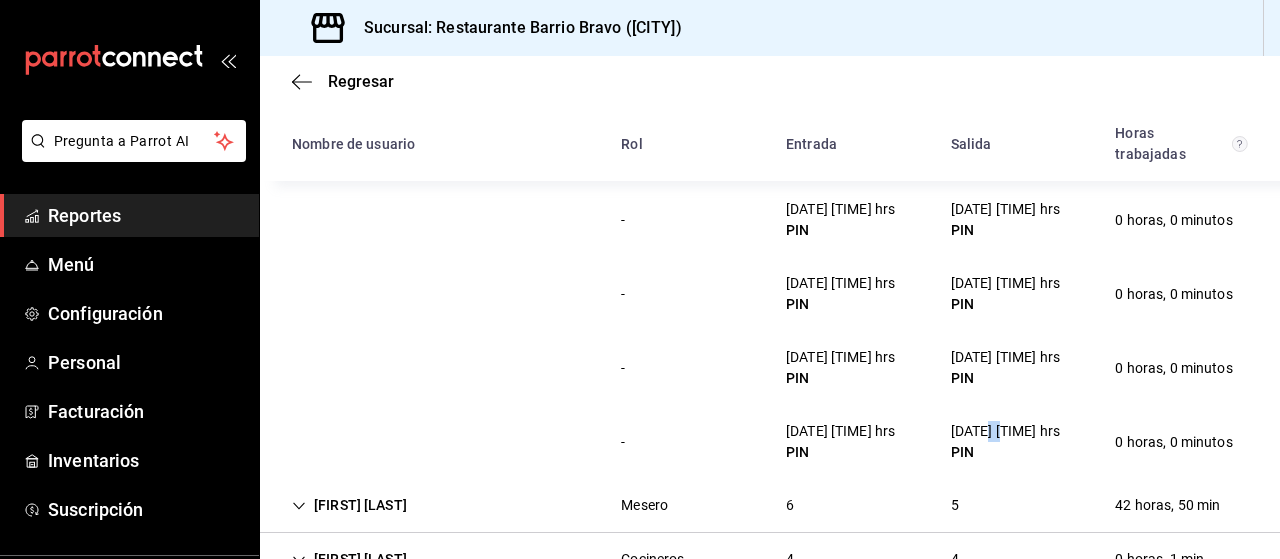 click on "8/08/25 12:59   hrs" at bounding box center (1005, 431) 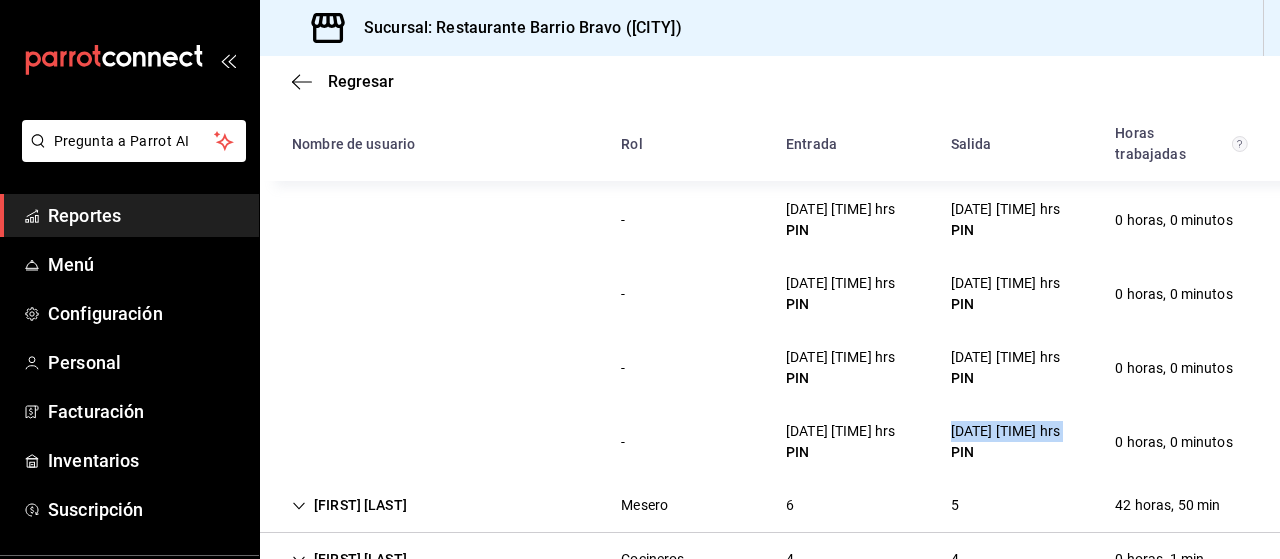 click on "8/08/25 12:59   hrs" at bounding box center [1005, 431] 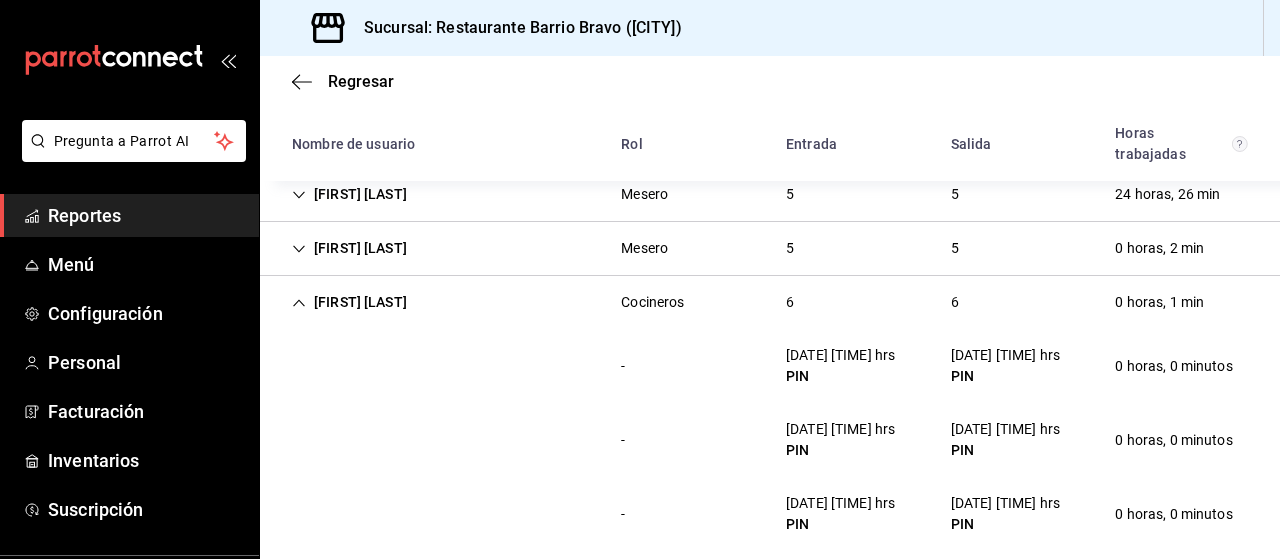 scroll, scrollTop: 244, scrollLeft: 0, axis: vertical 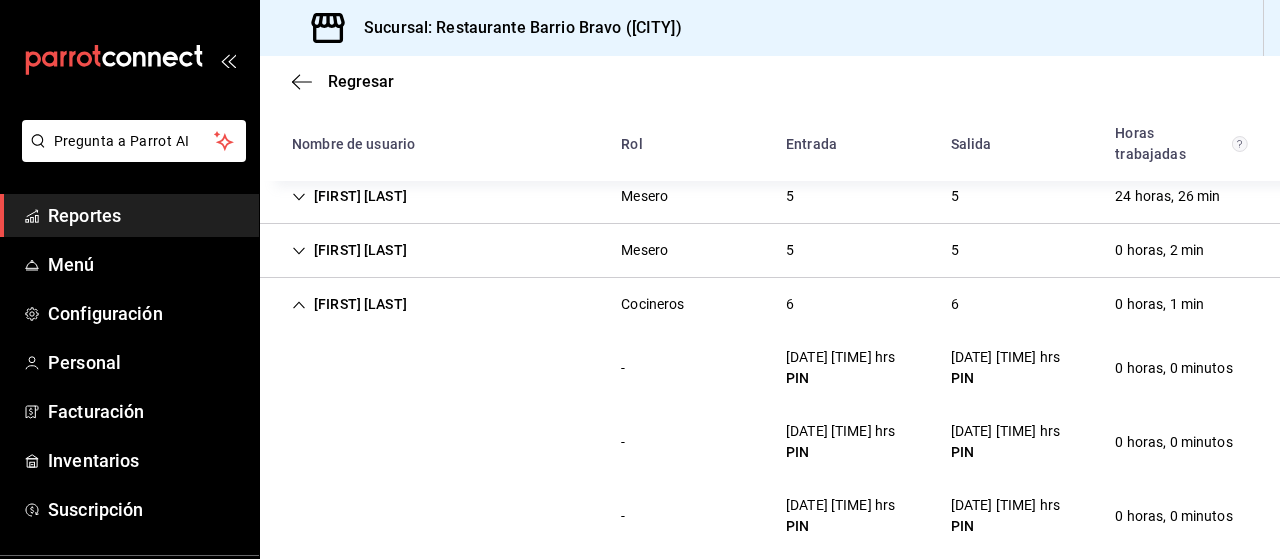 click on "Raul Garcia" at bounding box center [349, 304] 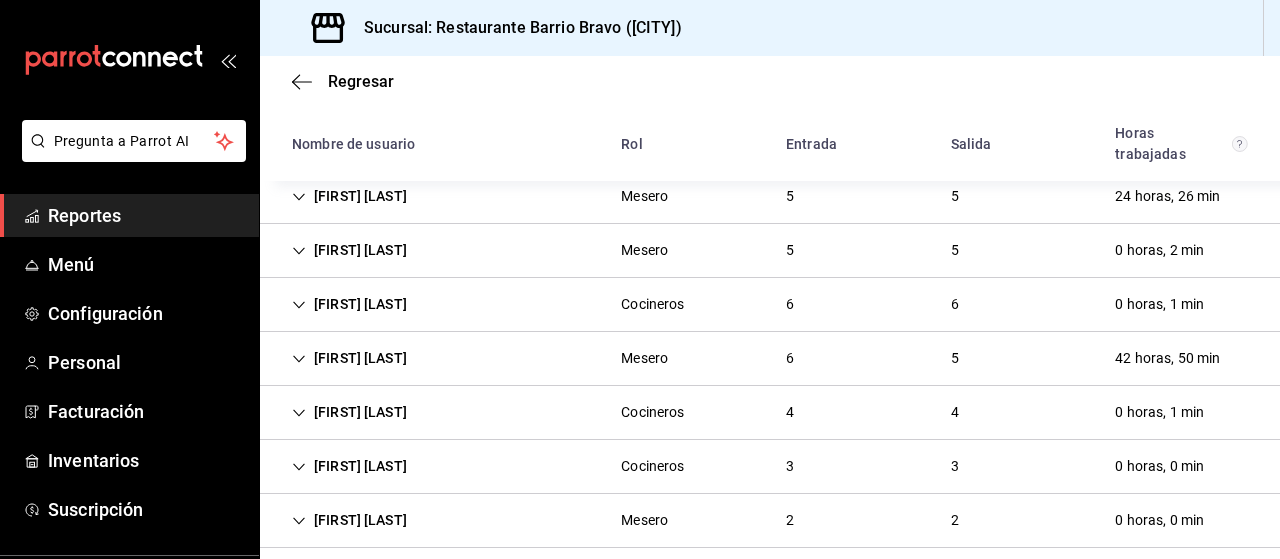 scroll, scrollTop: 262, scrollLeft: 0, axis: vertical 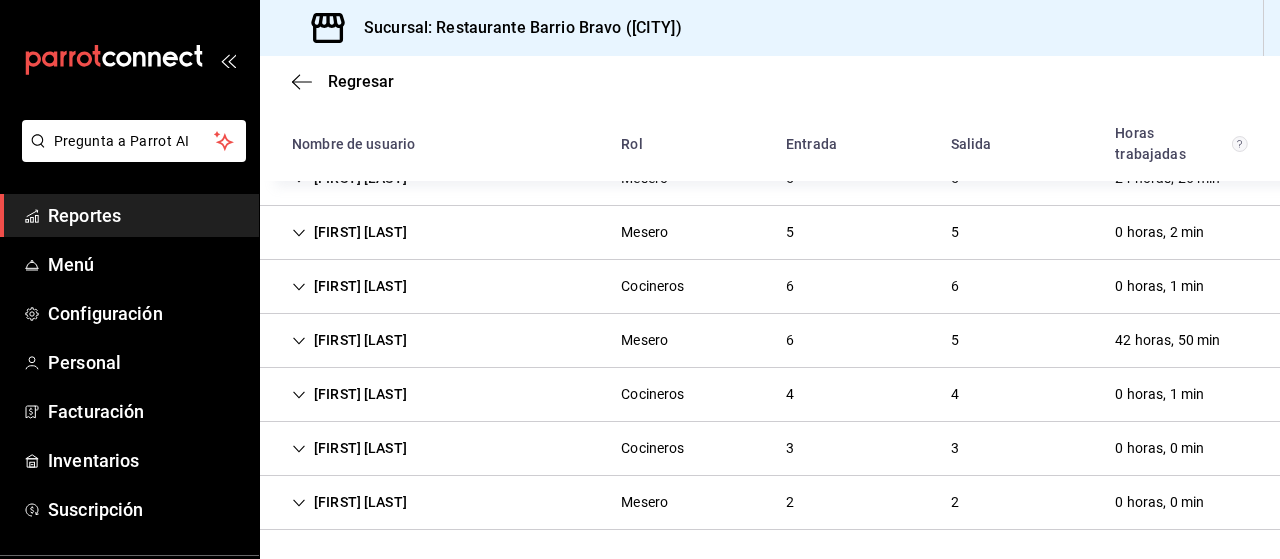 click on "Eduardo Gonzalez Cocineros 3 3 0 horas, 0 min" at bounding box center (770, 449) 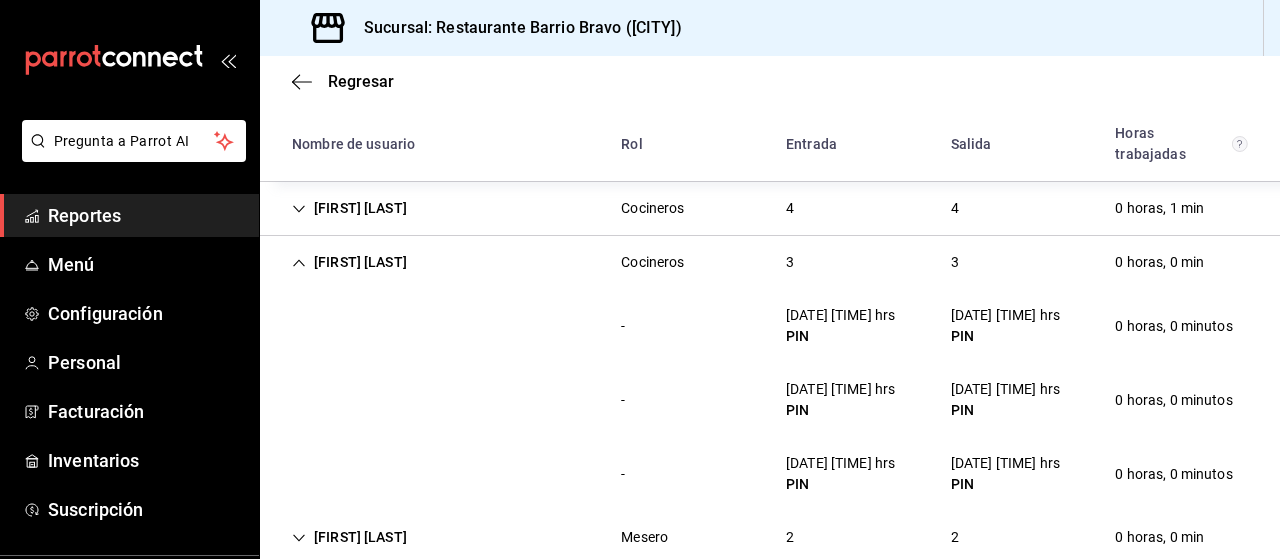 scroll, scrollTop: 484, scrollLeft: 0, axis: vertical 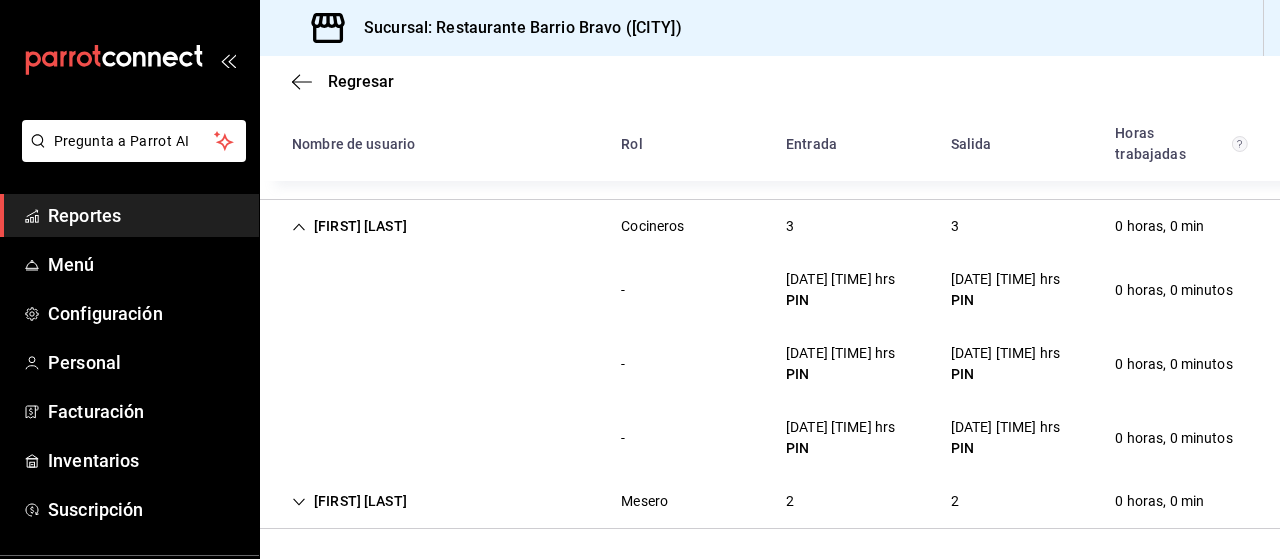 click 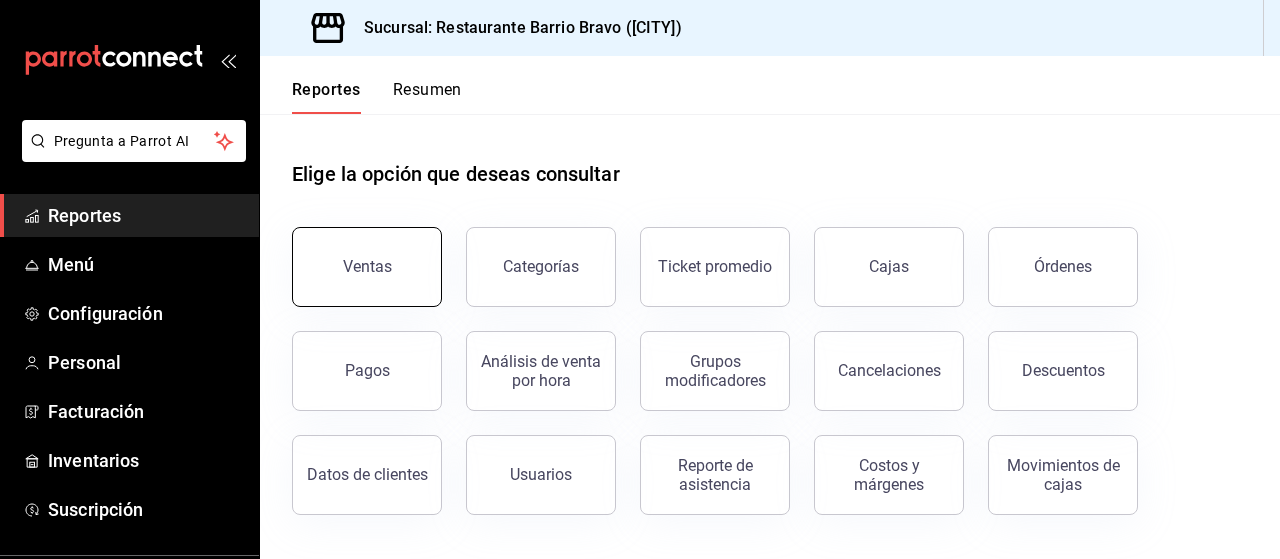 click on "Ventas" at bounding box center (367, 266) 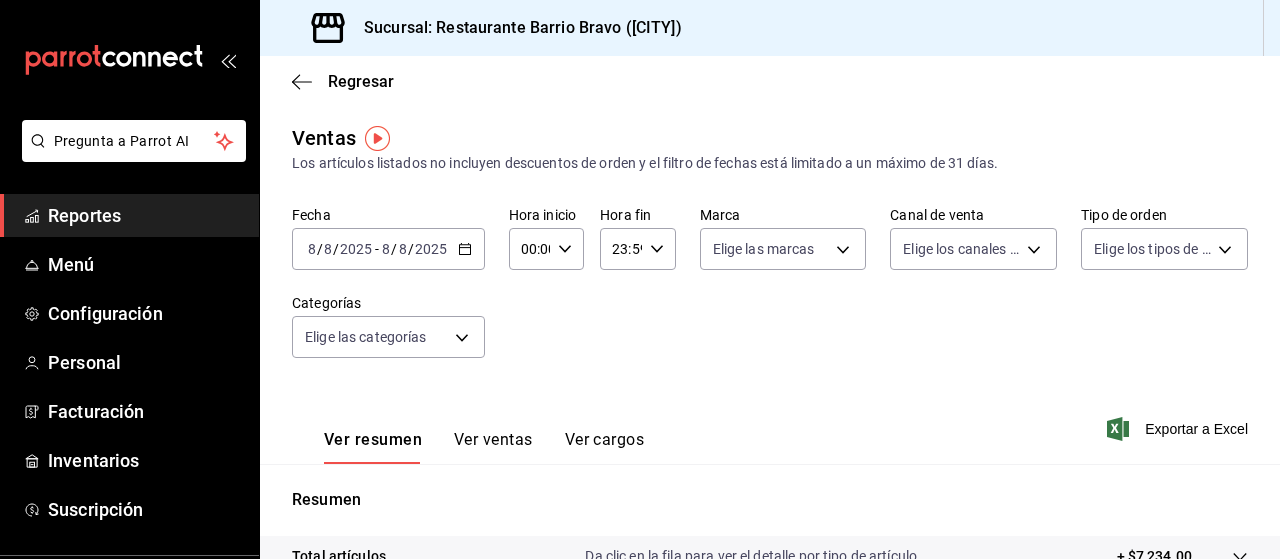 click on "Ver ventas" at bounding box center [493, 447] 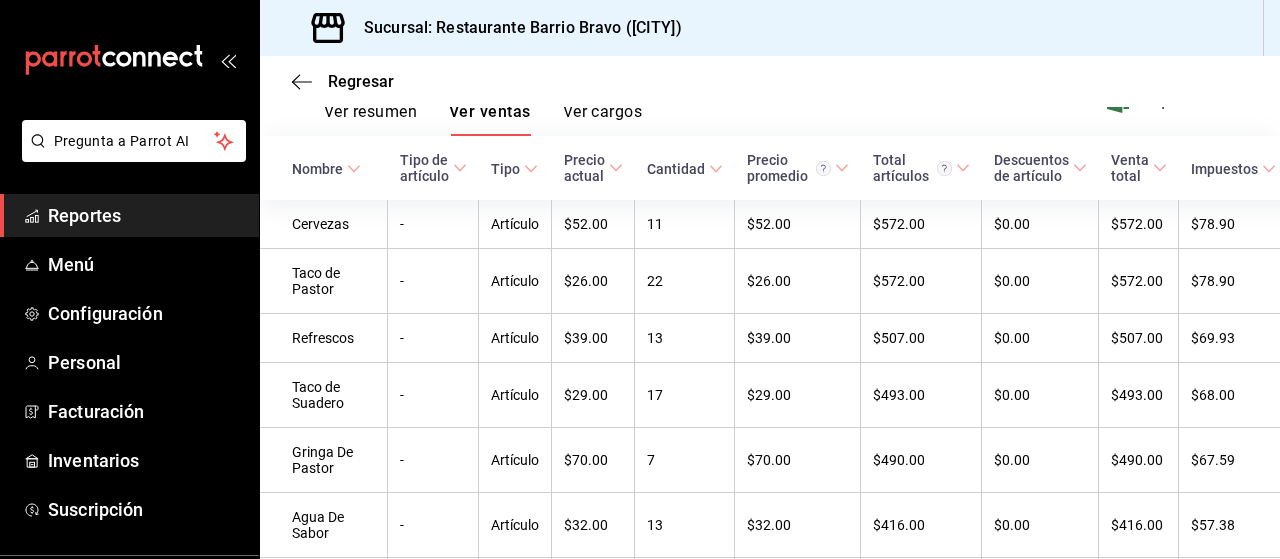 scroll, scrollTop: 404, scrollLeft: 0, axis: vertical 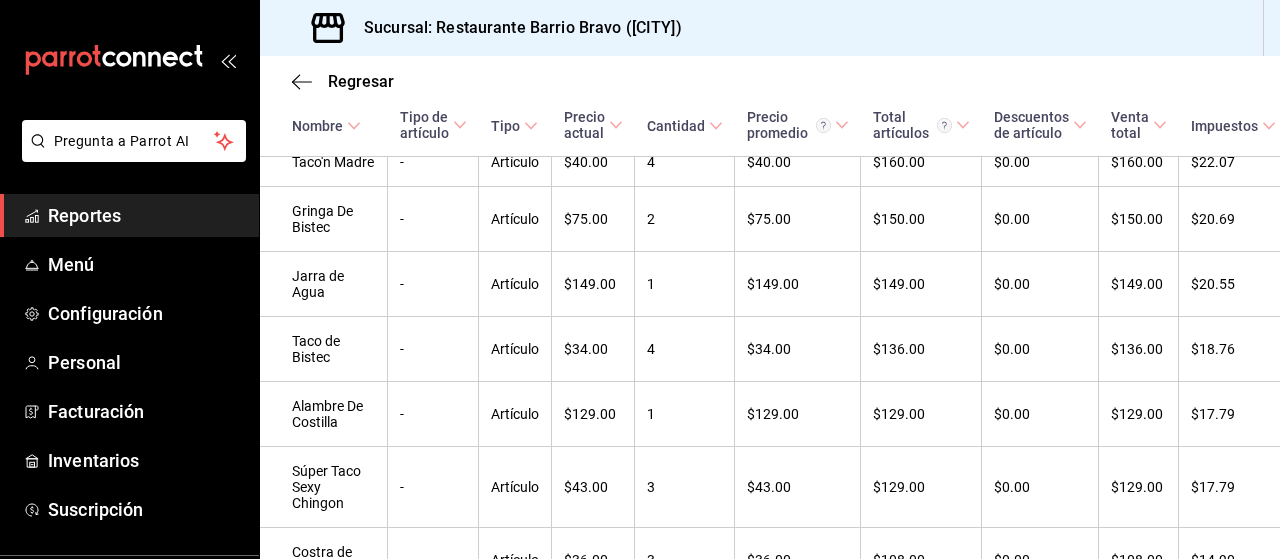 type 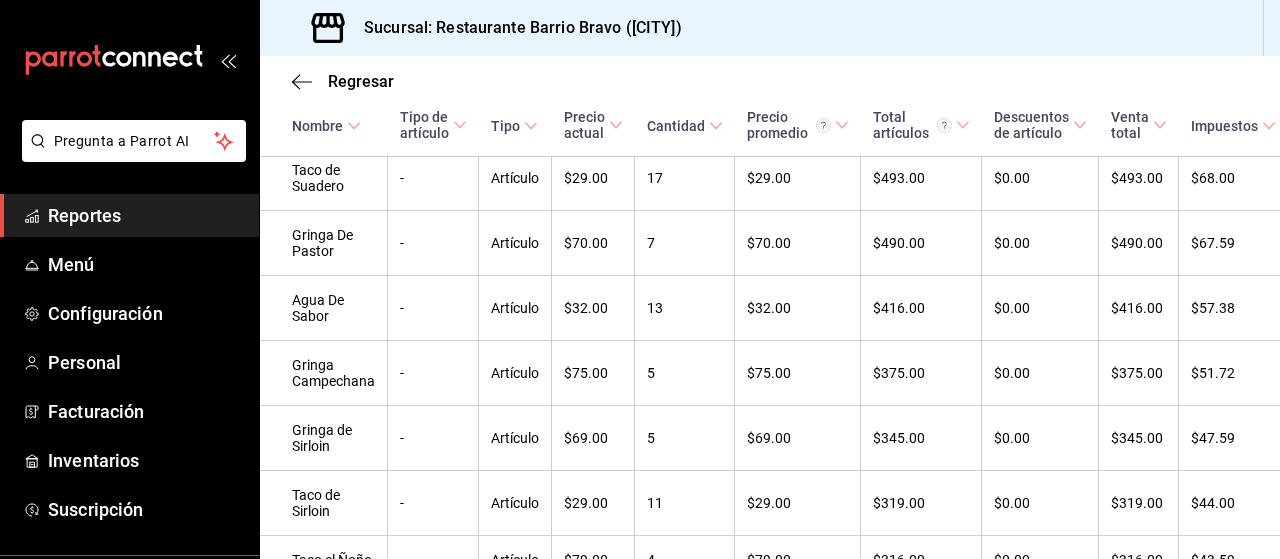 scroll, scrollTop: 254, scrollLeft: 0, axis: vertical 